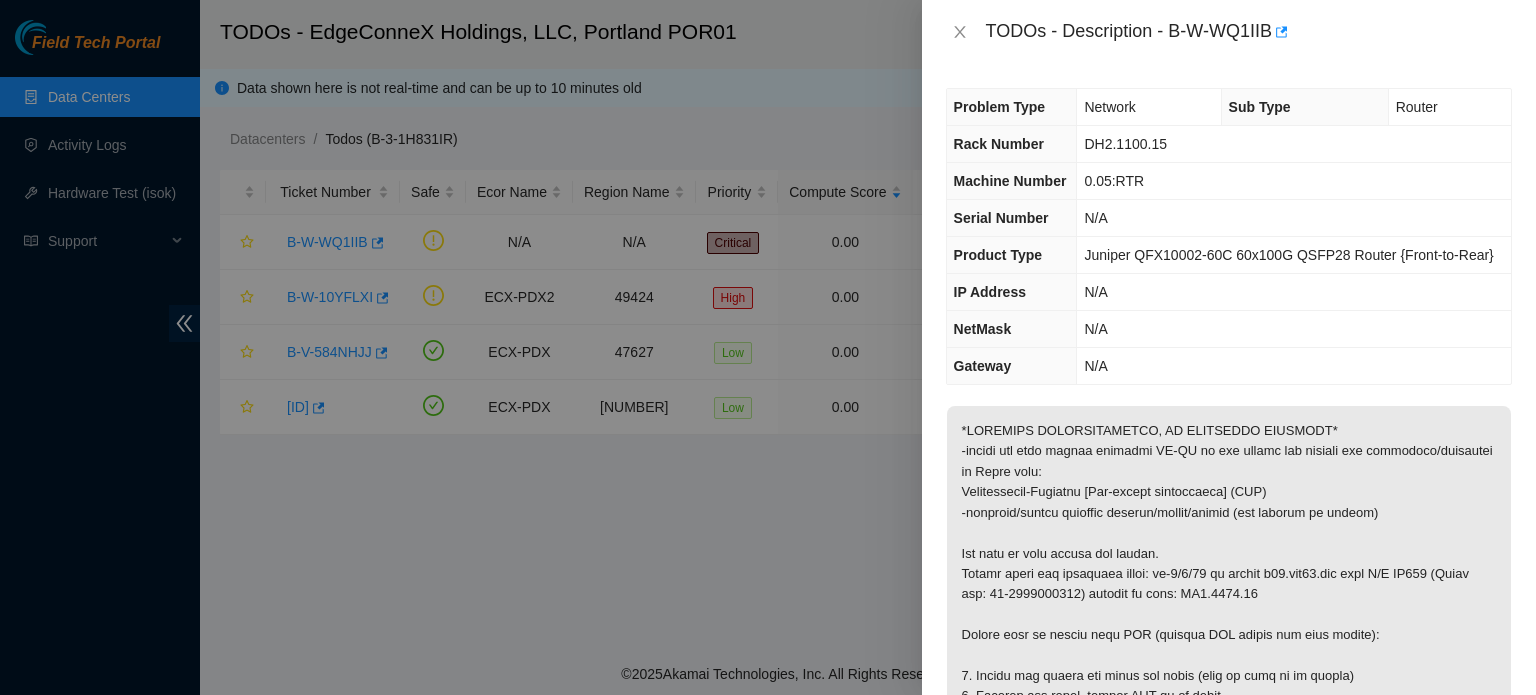 scroll, scrollTop: 0, scrollLeft: 0, axis: both 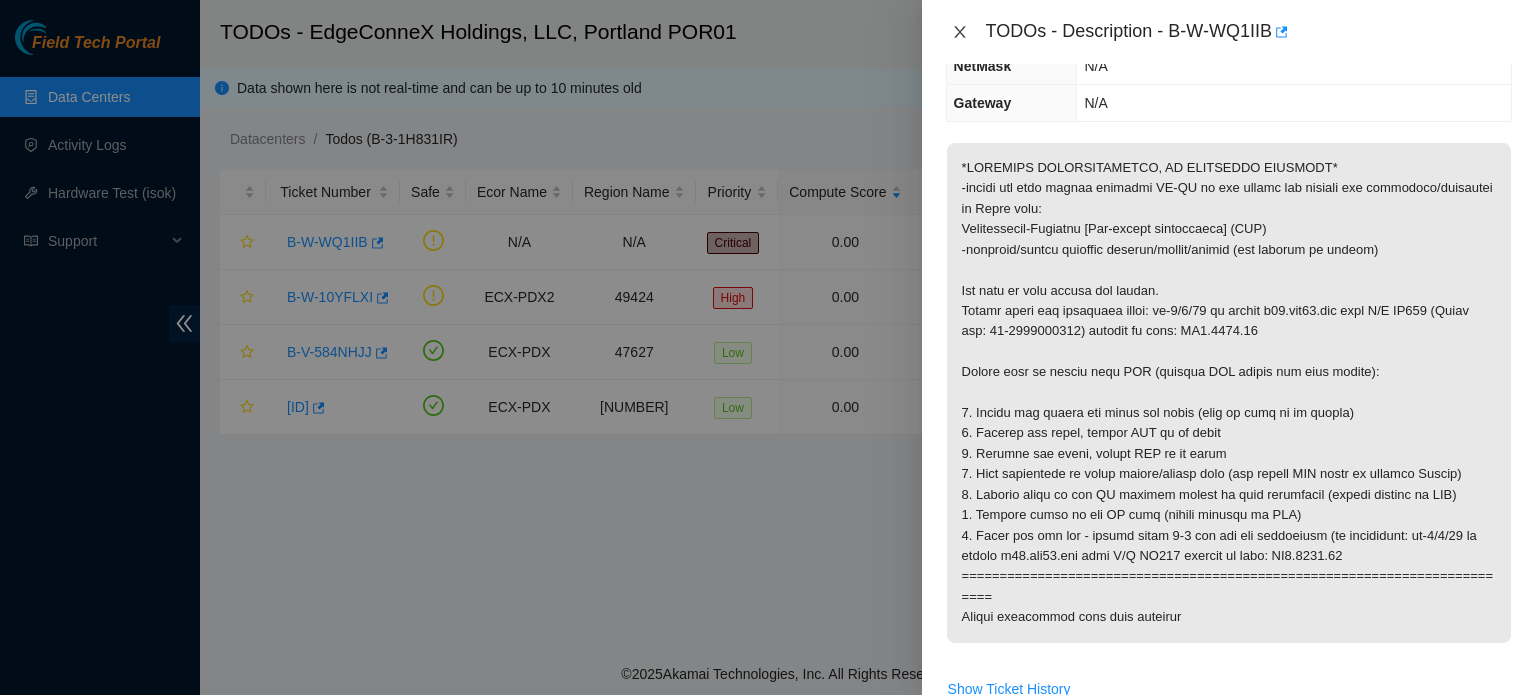 click 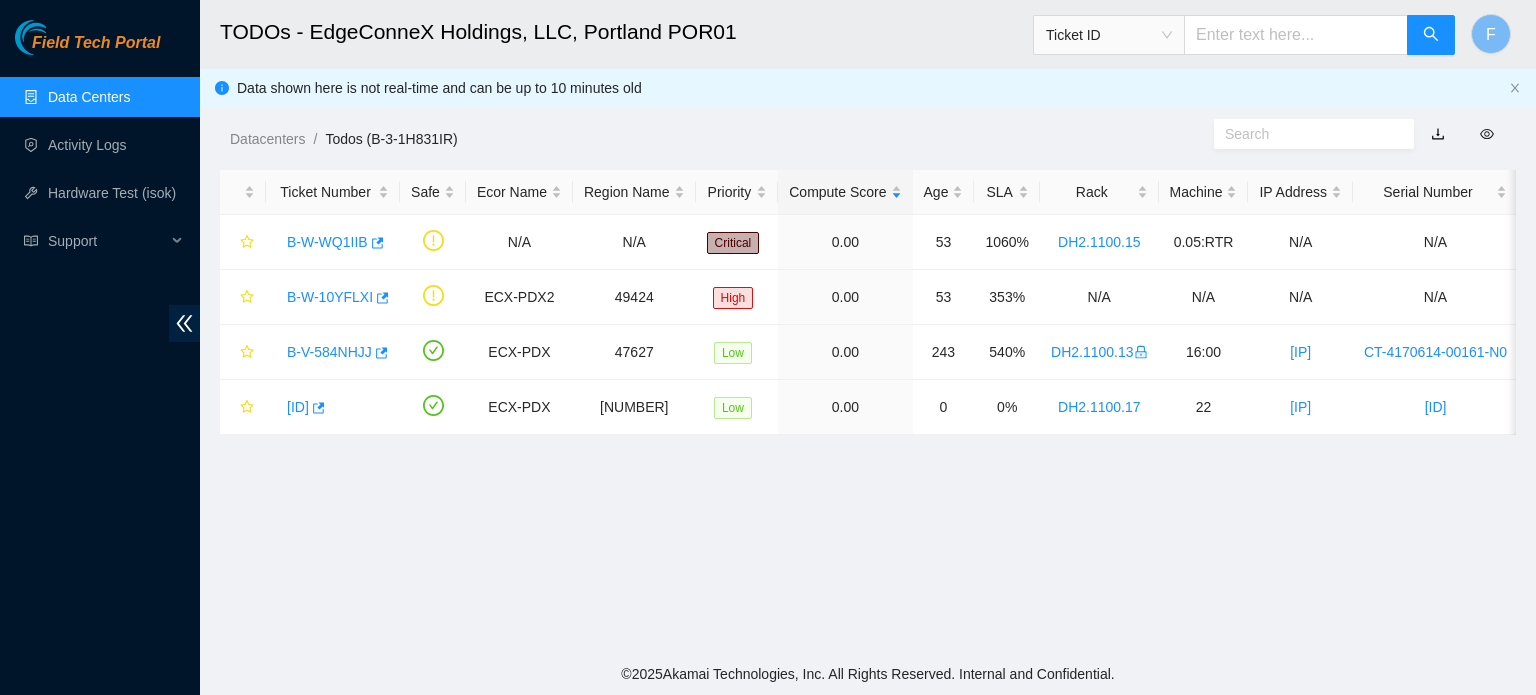 scroll, scrollTop: 328, scrollLeft: 0, axis: vertical 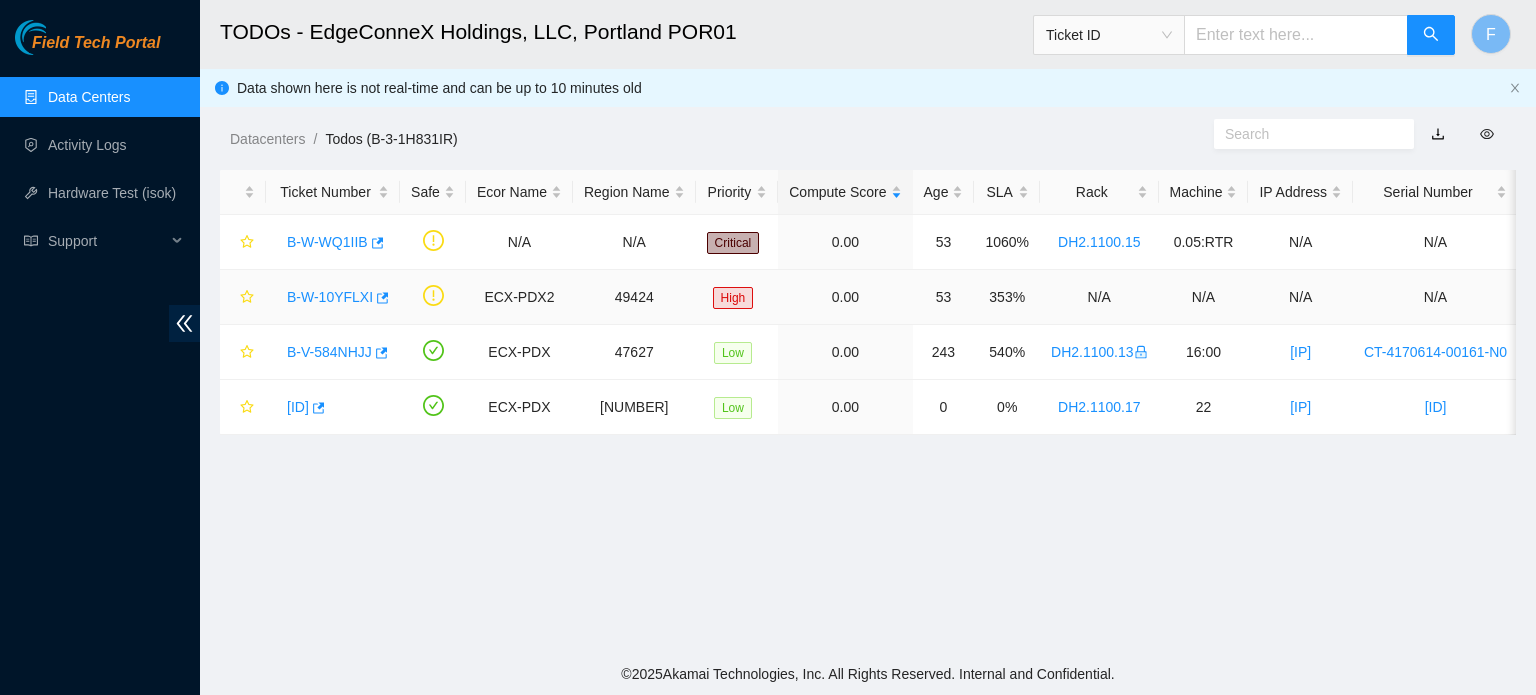 click on "B-W-10YFLXI" at bounding box center [330, 297] 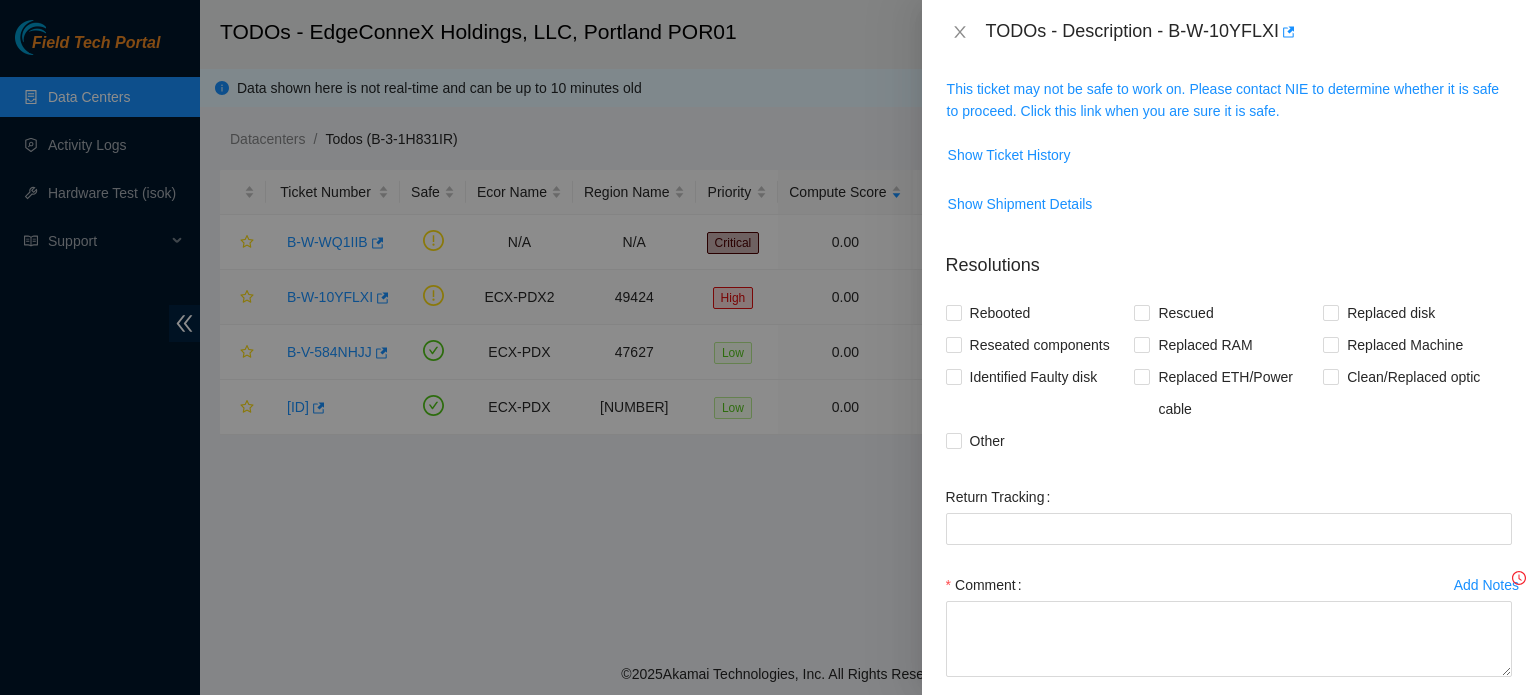 scroll, scrollTop: 263, scrollLeft: 0, axis: vertical 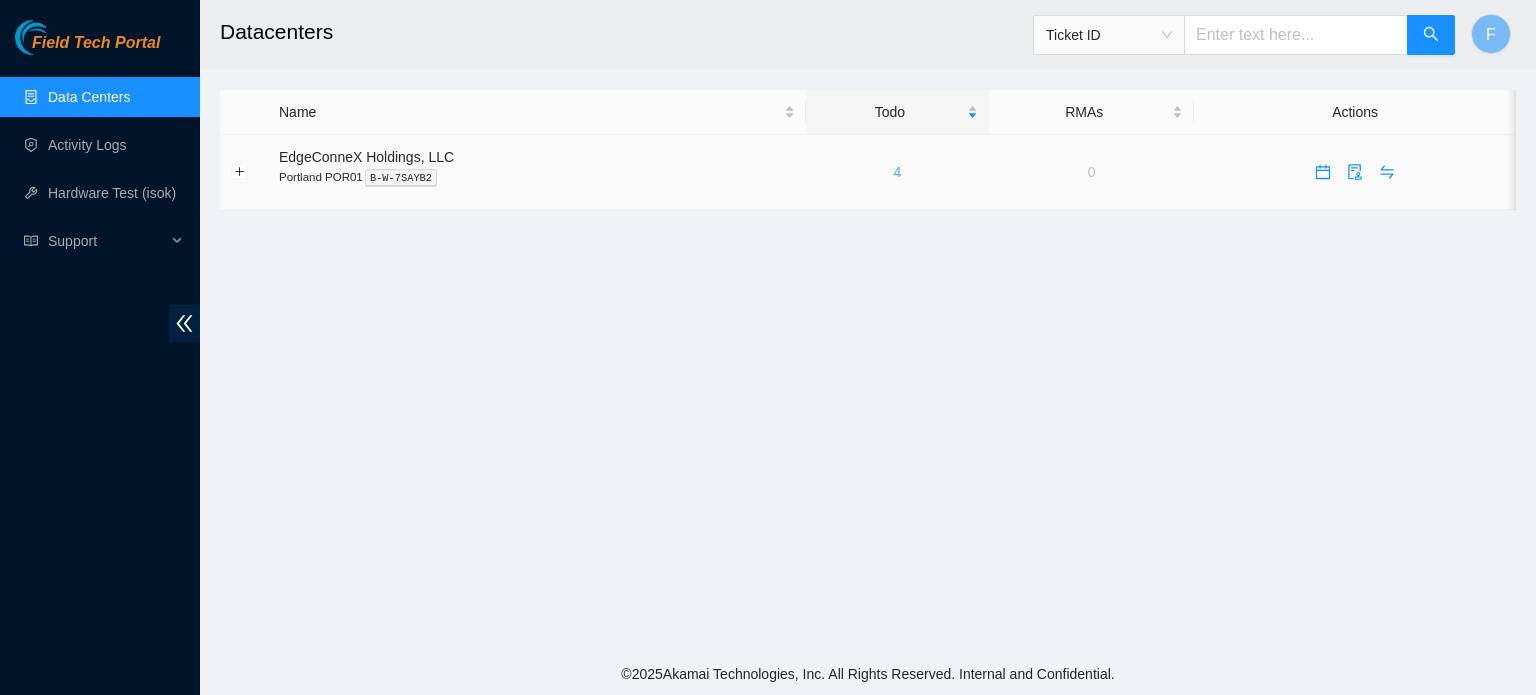 click on "4" at bounding box center [898, 172] 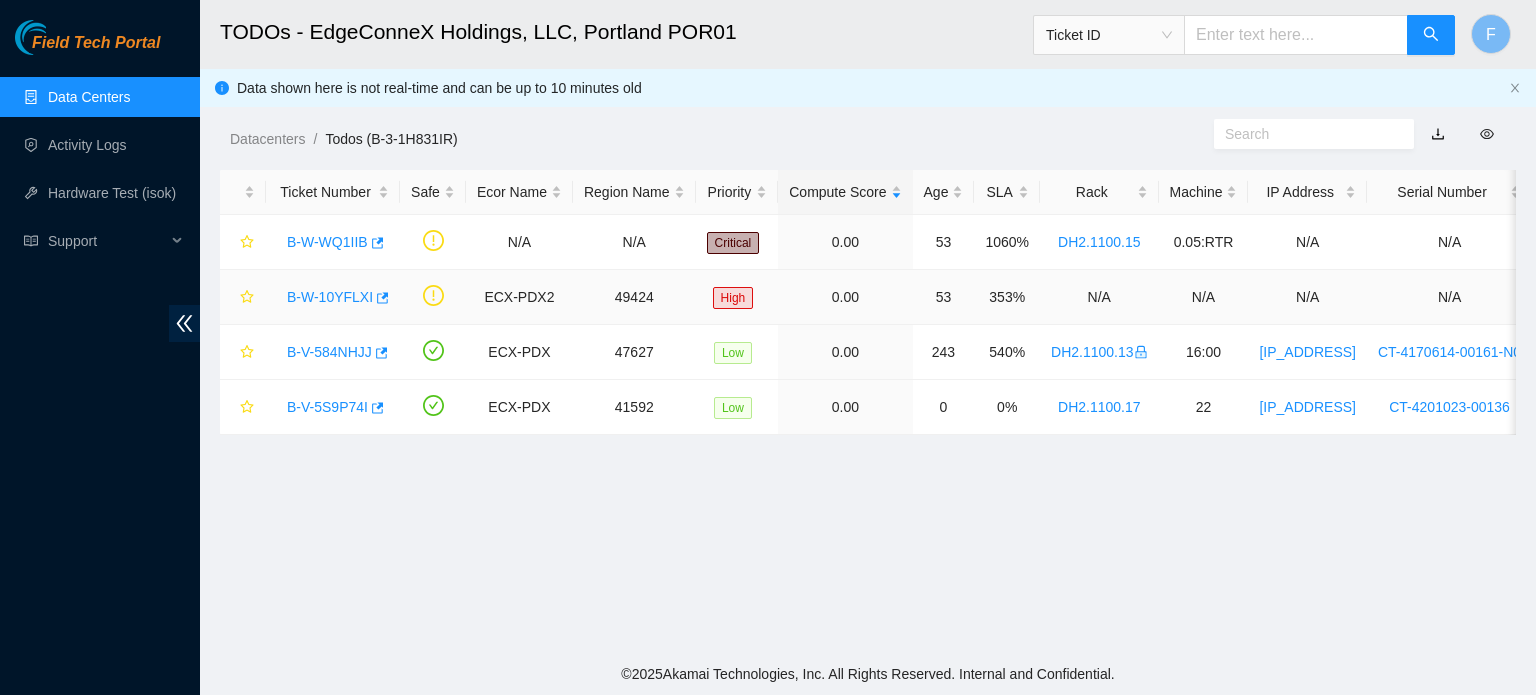 click on "B-W-10YFLXI" at bounding box center [330, 297] 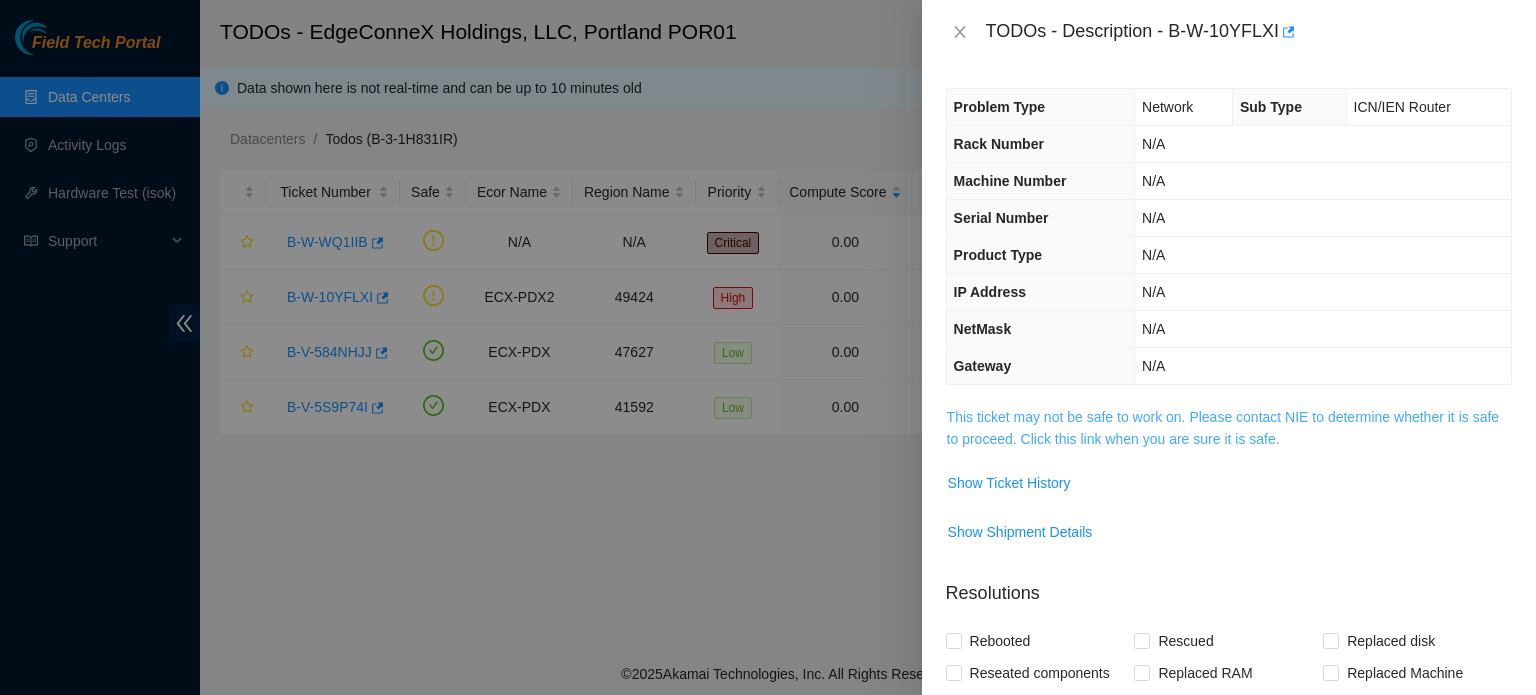 click on "This ticket may not be safe to work on. Please contact NIE to determine whether it is safe to proceed. Click this link when you are sure it is safe." at bounding box center (1223, 428) 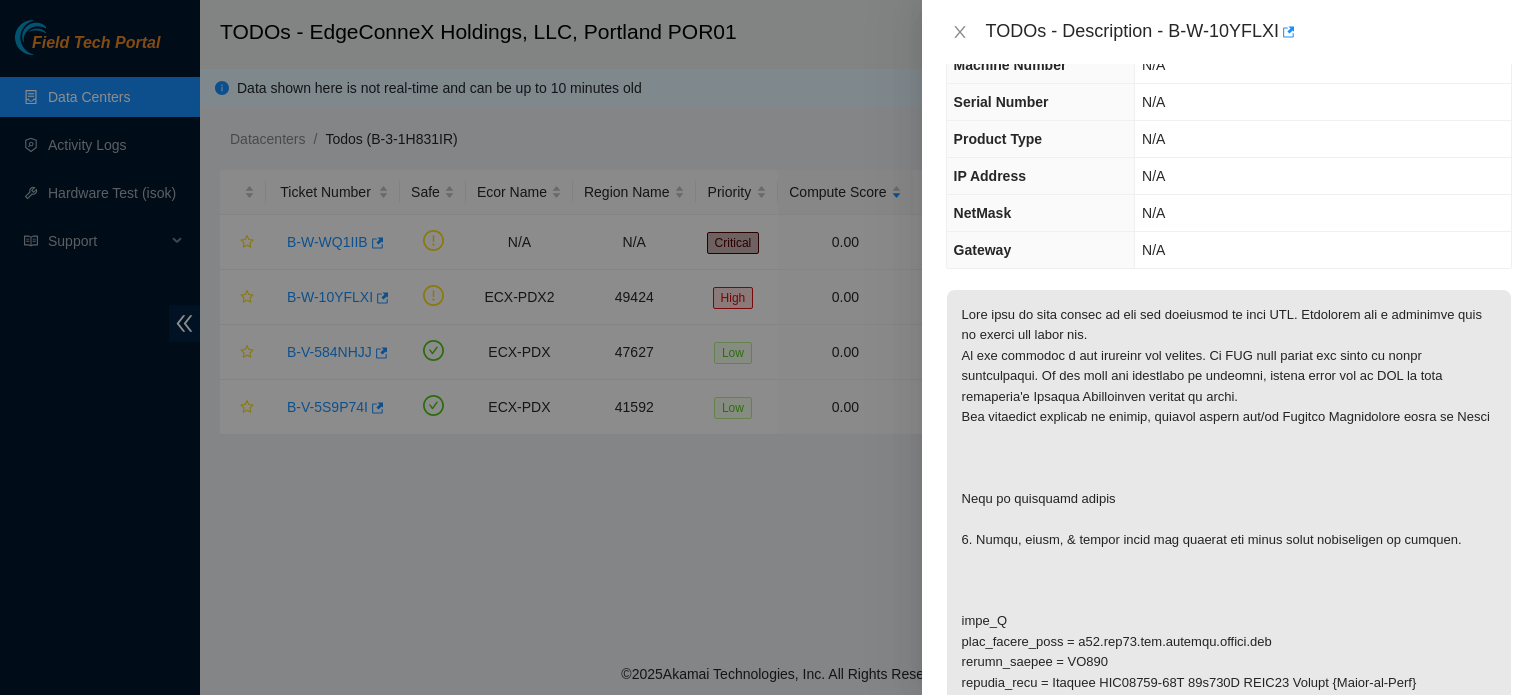 scroll, scrollTop: 112, scrollLeft: 0, axis: vertical 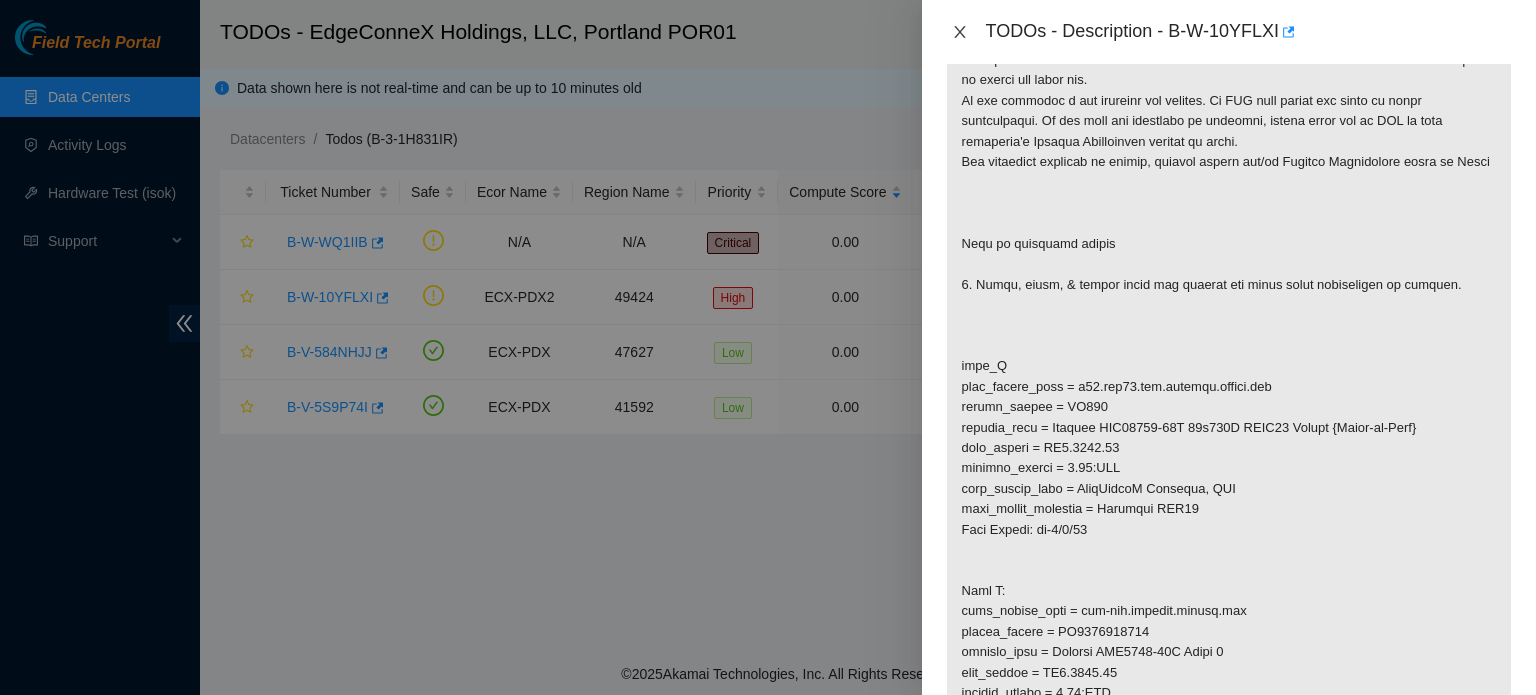 click 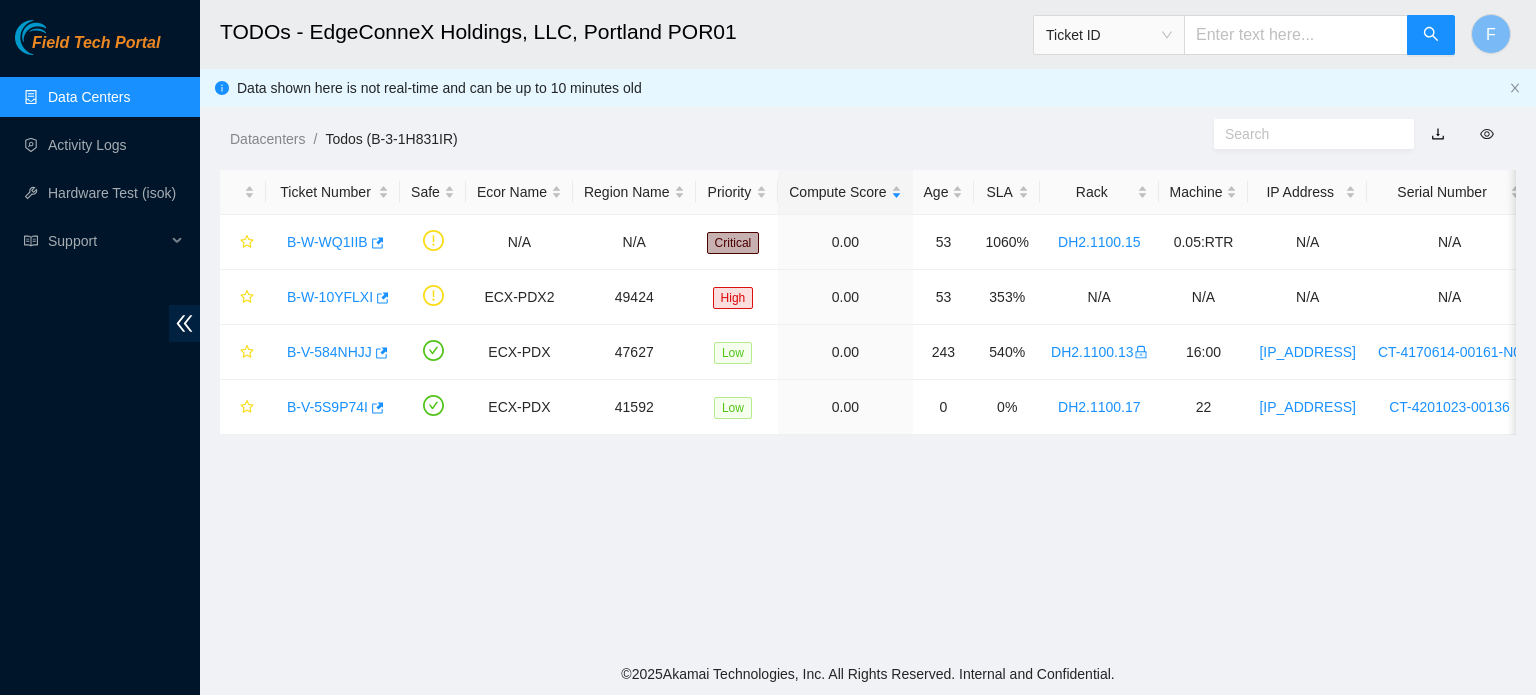 scroll, scrollTop: 436, scrollLeft: 0, axis: vertical 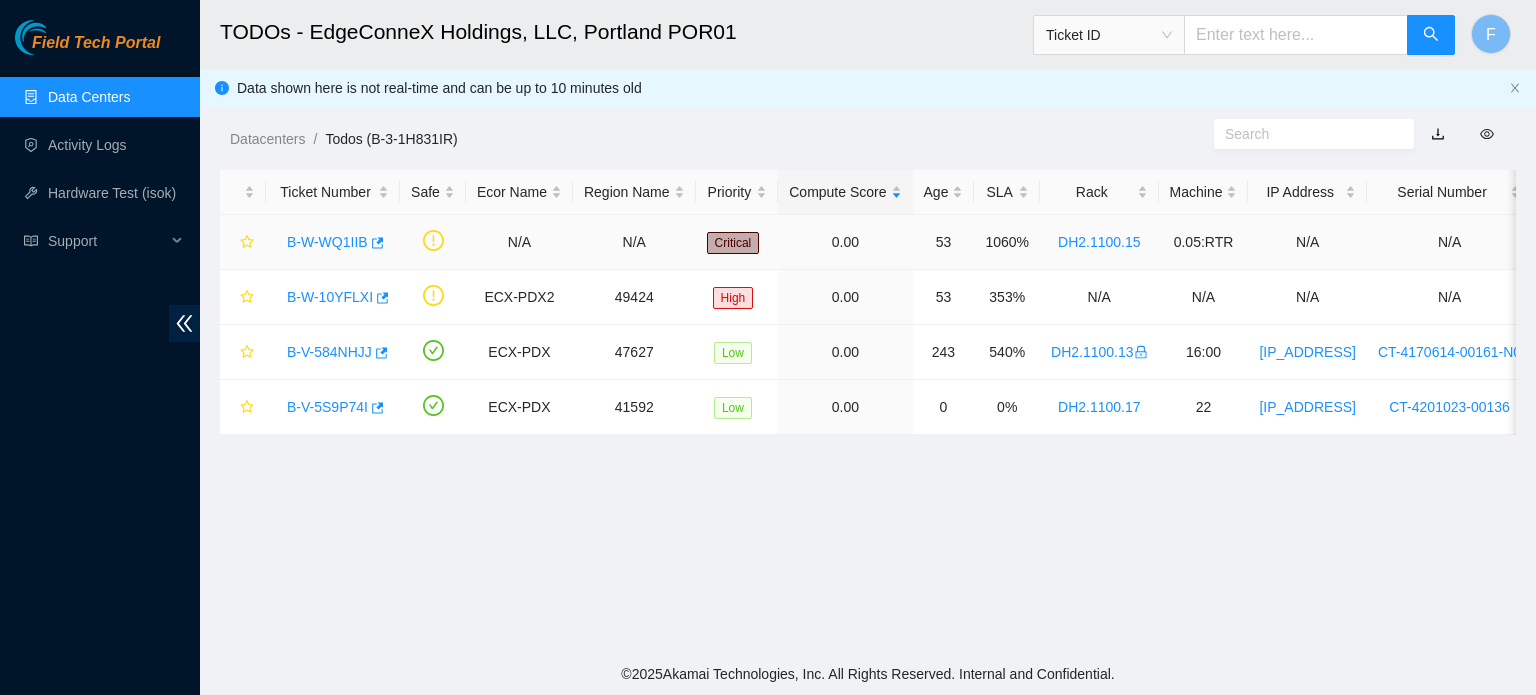 click on "B-W-WQ1IIB" at bounding box center [327, 242] 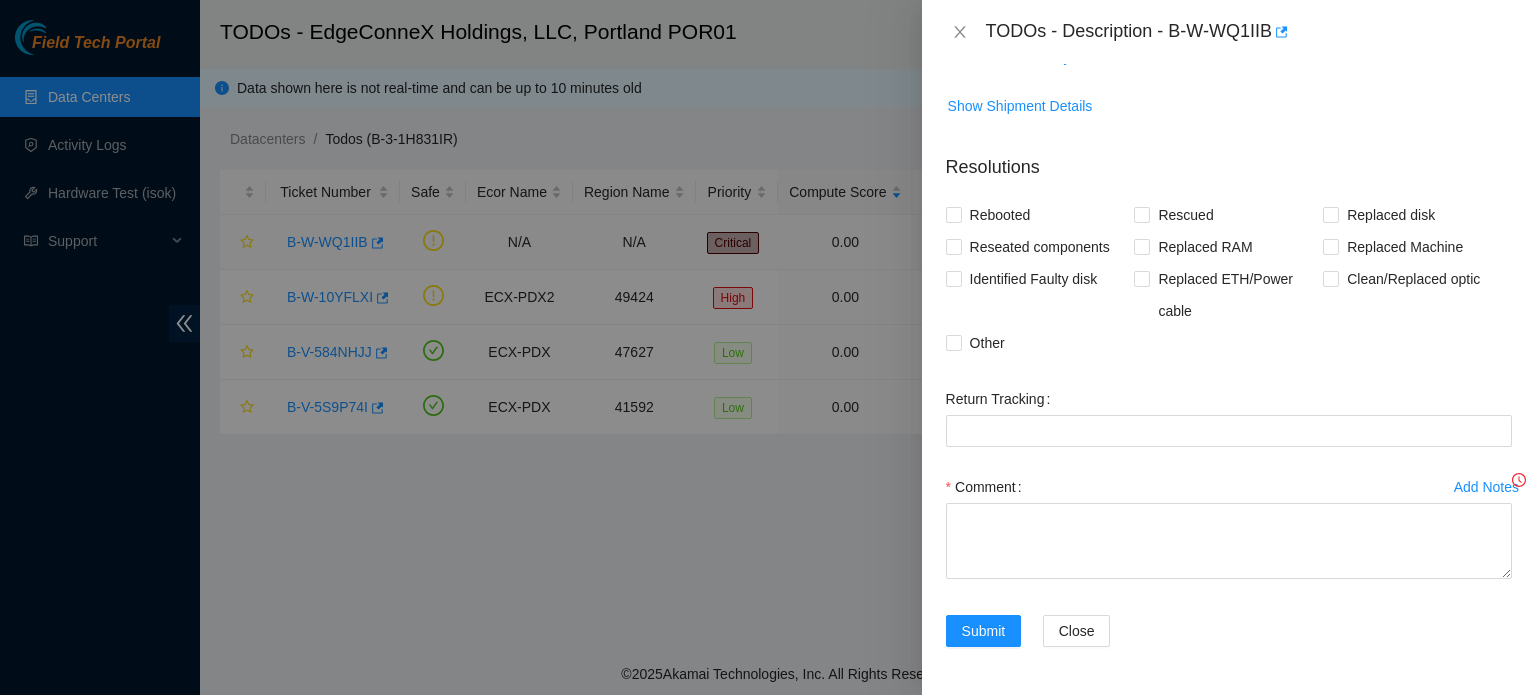 scroll, scrollTop: 408, scrollLeft: 0, axis: vertical 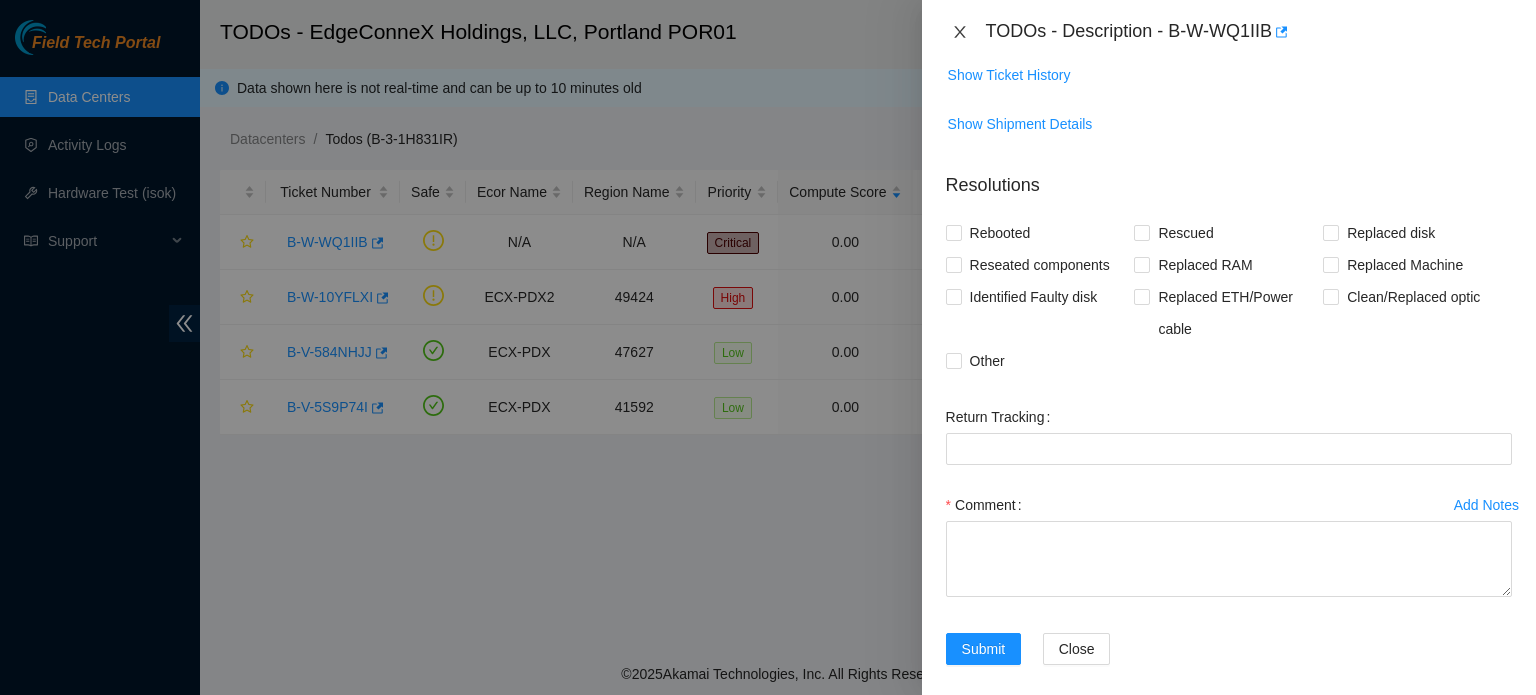 click 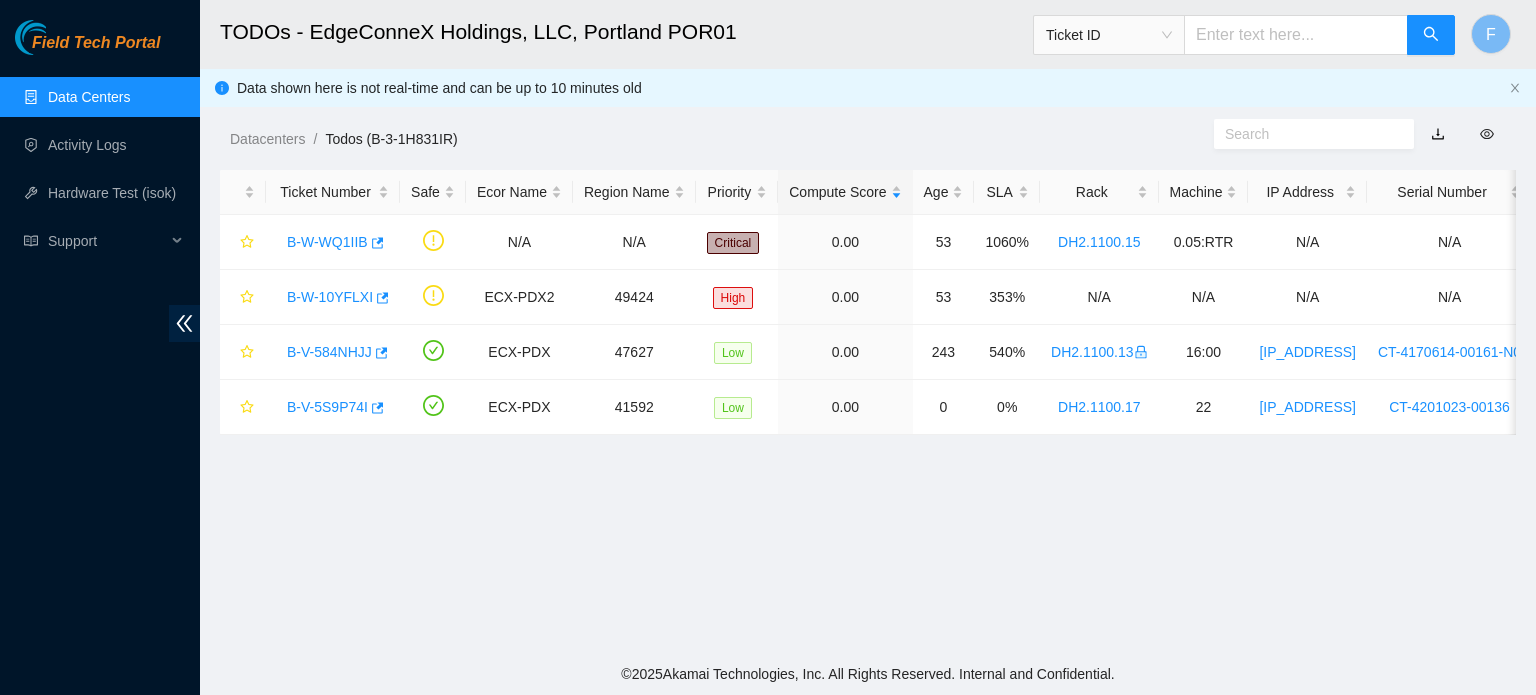 scroll, scrollTop: 436, scrollLeft: 0, axis: vertical 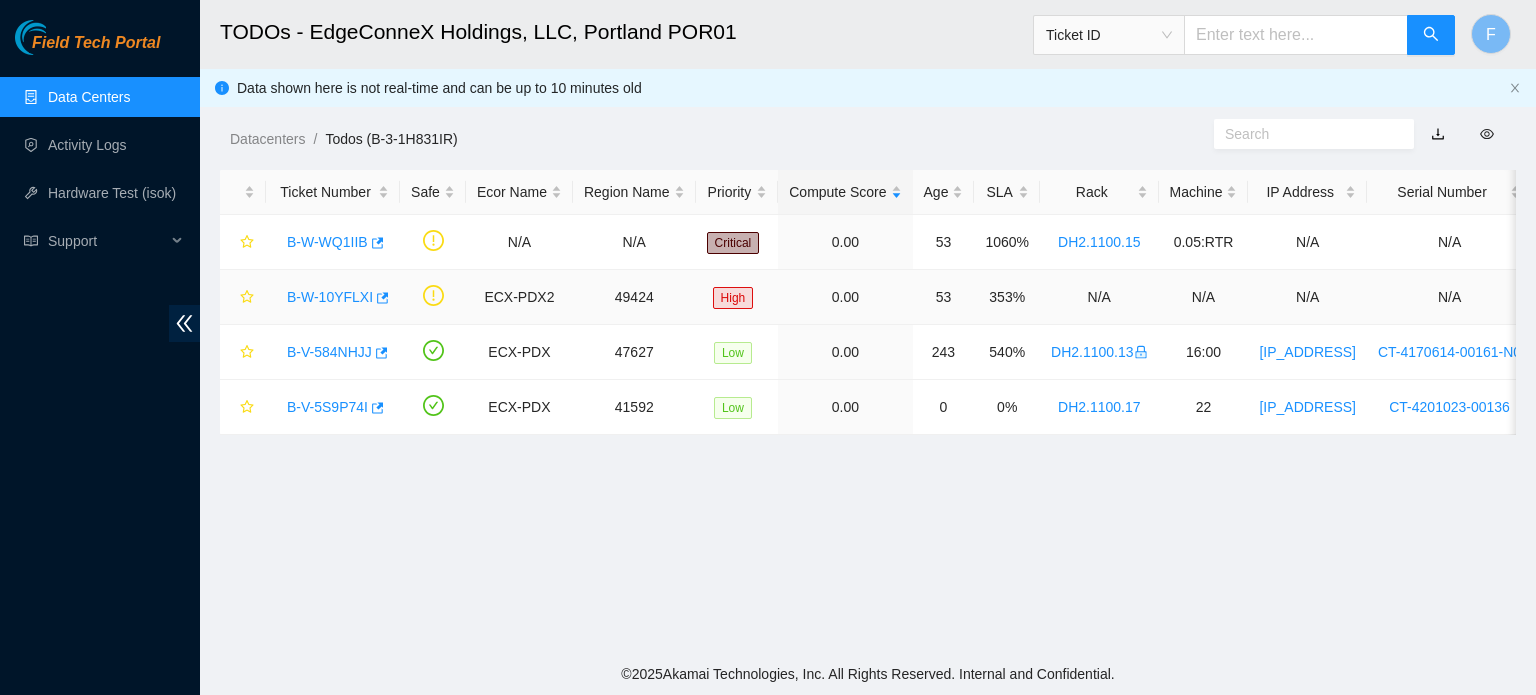 click on "B-W-10YFLXI" at bounding box center [330, 297] 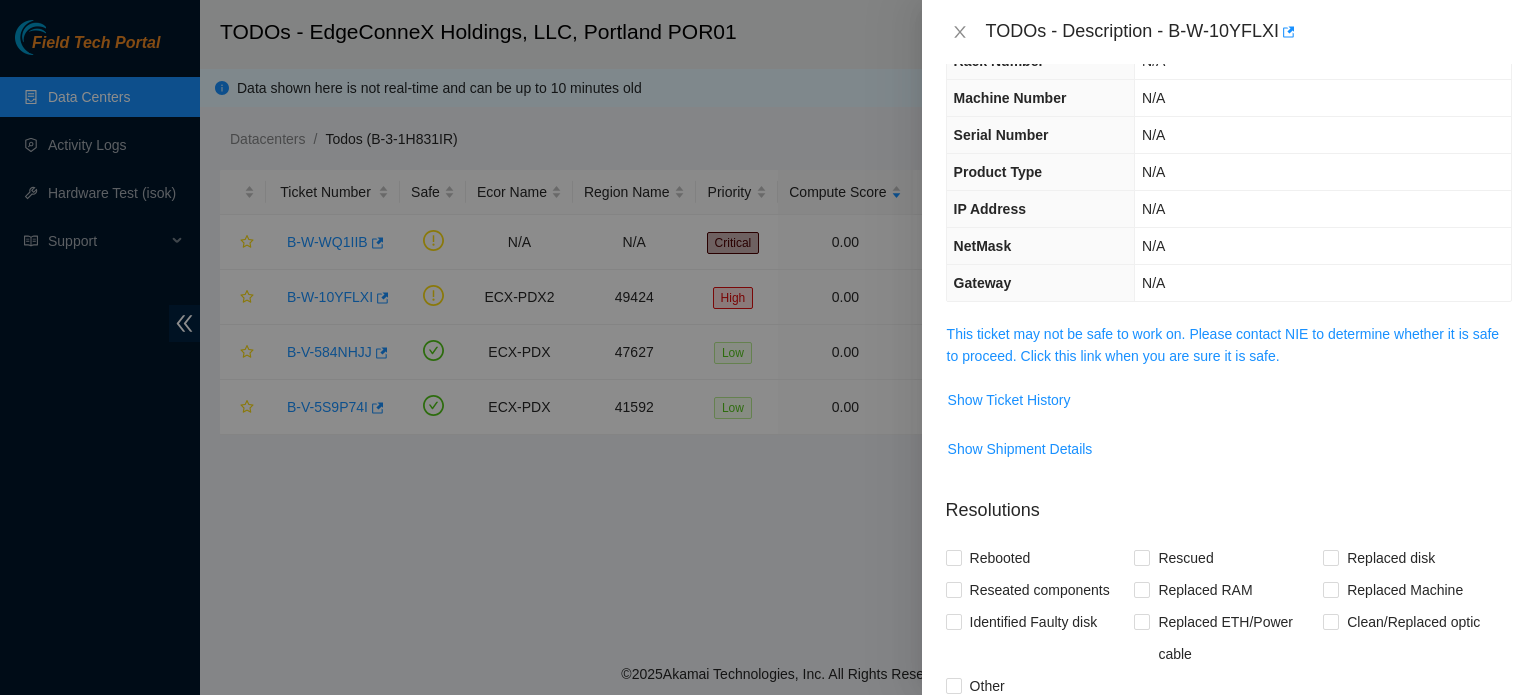 scroll, scrollTop: 82, scrollLeft: 0, axis: vertical 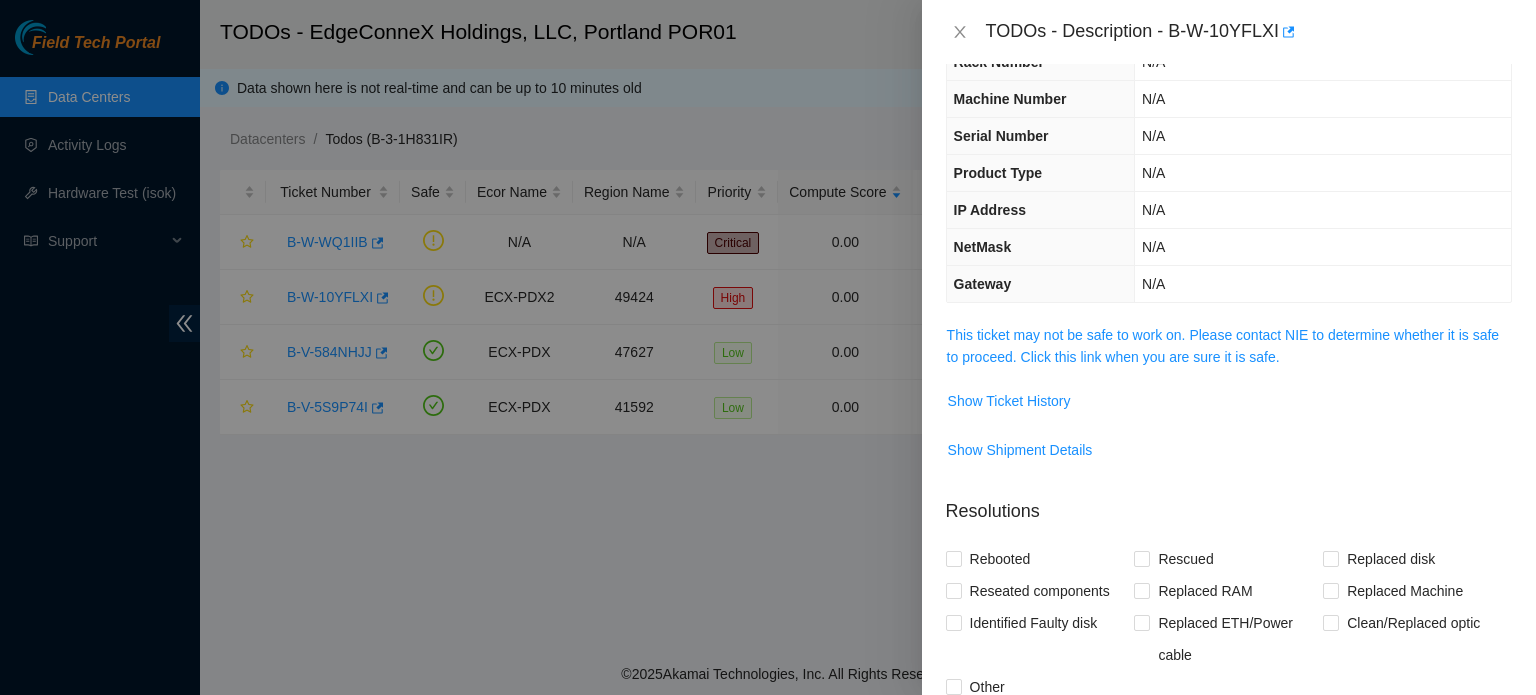 click on "This ticket may not be safe to work on. Please contact NIE to determine whether it is safe to proceed. Click this link when you are sure it is safe." at bounding box center (1223, 346) 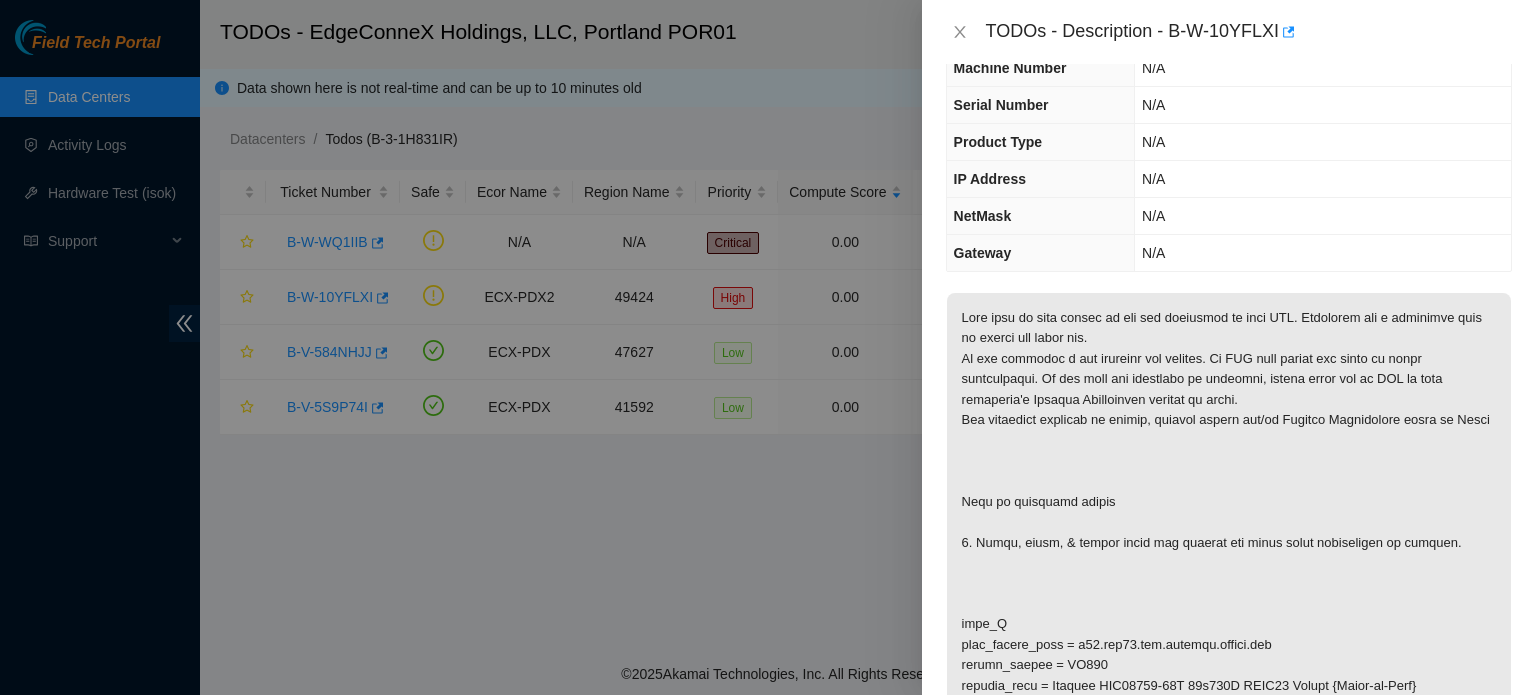 scroll, scrollTop: 108, scrollLeft: 0, axis: vertical 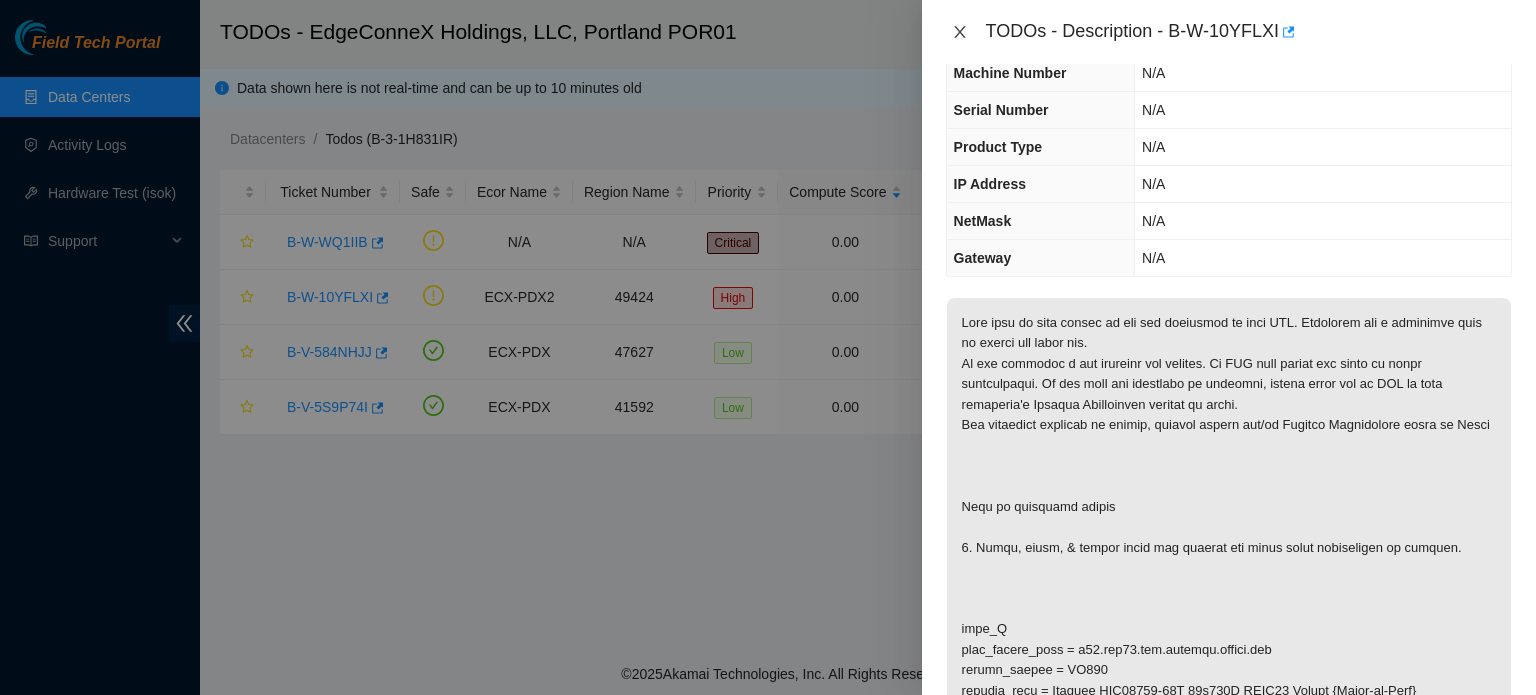 click 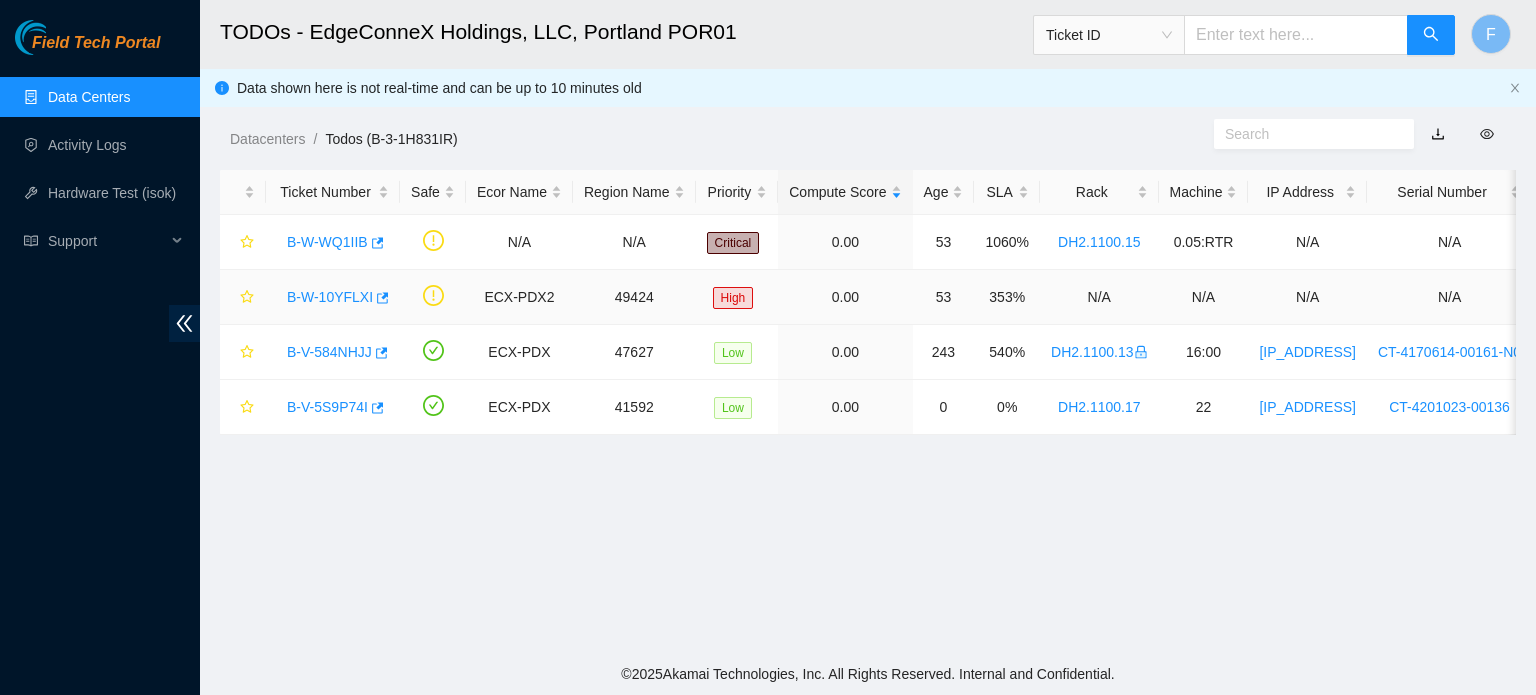 scroll, scrollTop: 152, scrollLeft: 0, axis: vertical 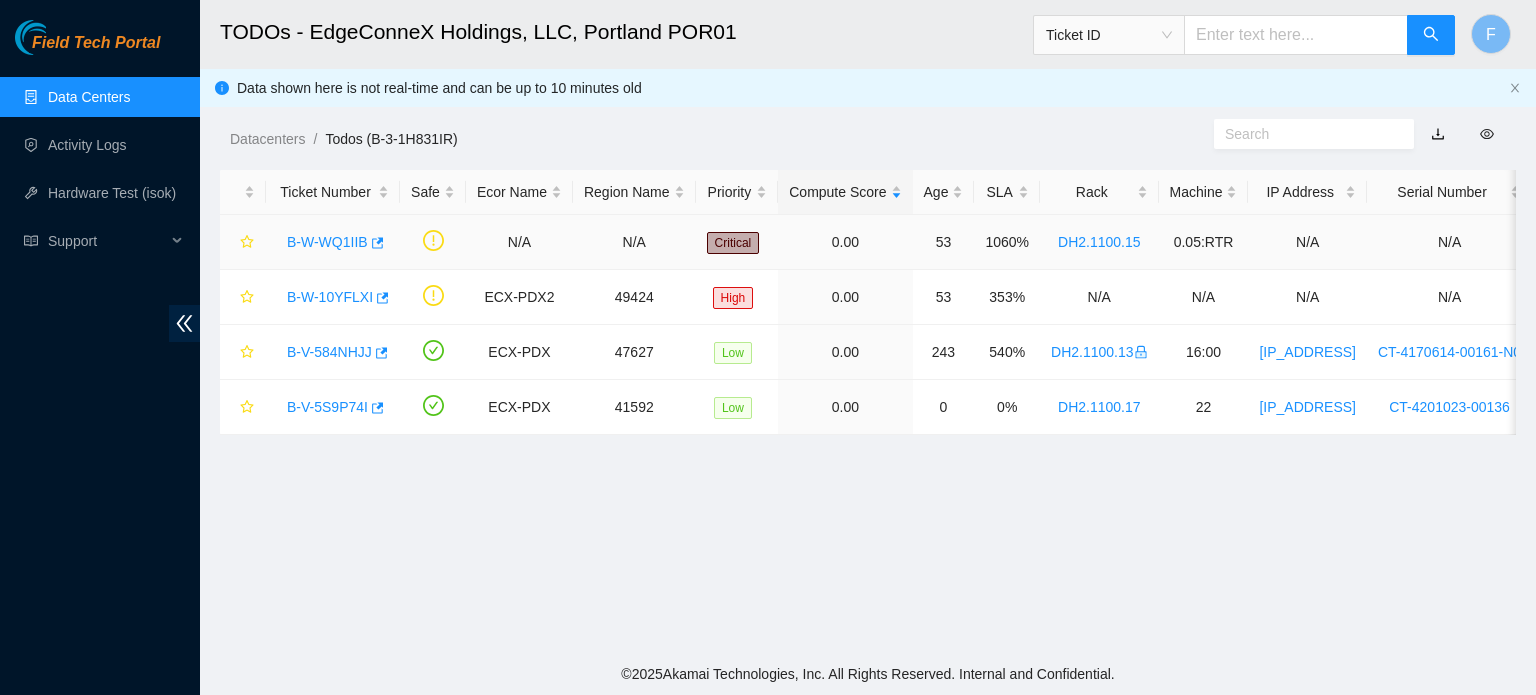 click on "B-W-WQ1IIB" at bounding box center (327, 242) 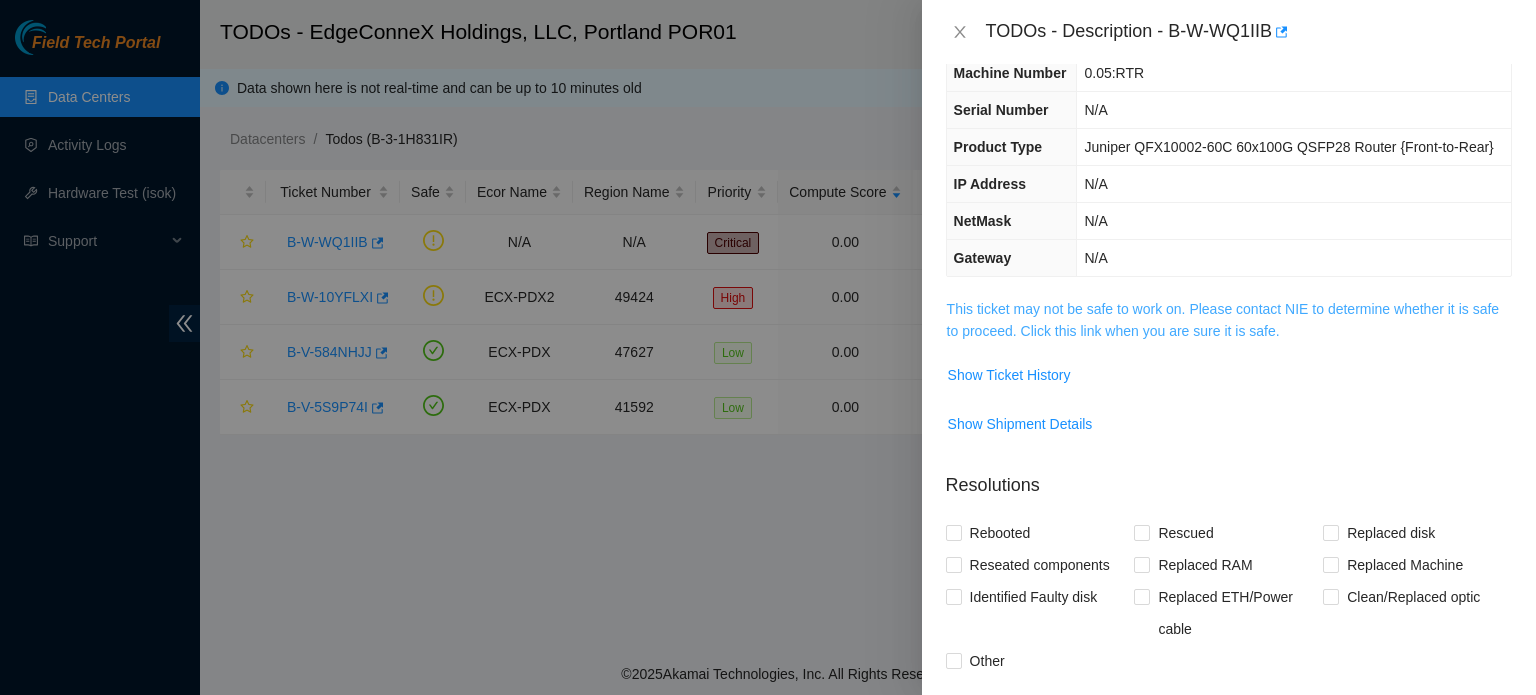 click on "This ticket may not be safe to work on. Please contact NIE to determine whether it is safe to proceed. Click this link when you are sure it is safe." at bounding box center (1223, 320) 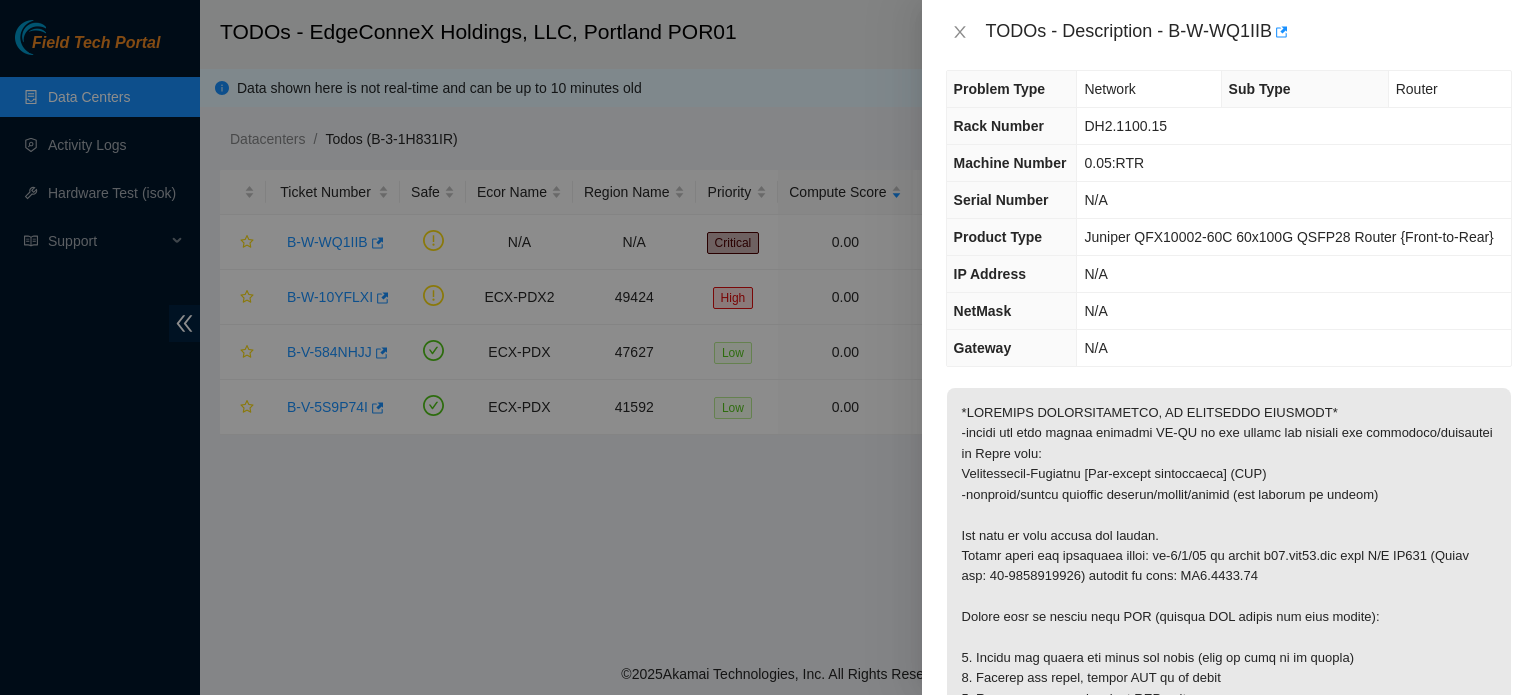 scroll, scrollTop: 0, scrollLeft: 0, axis: both 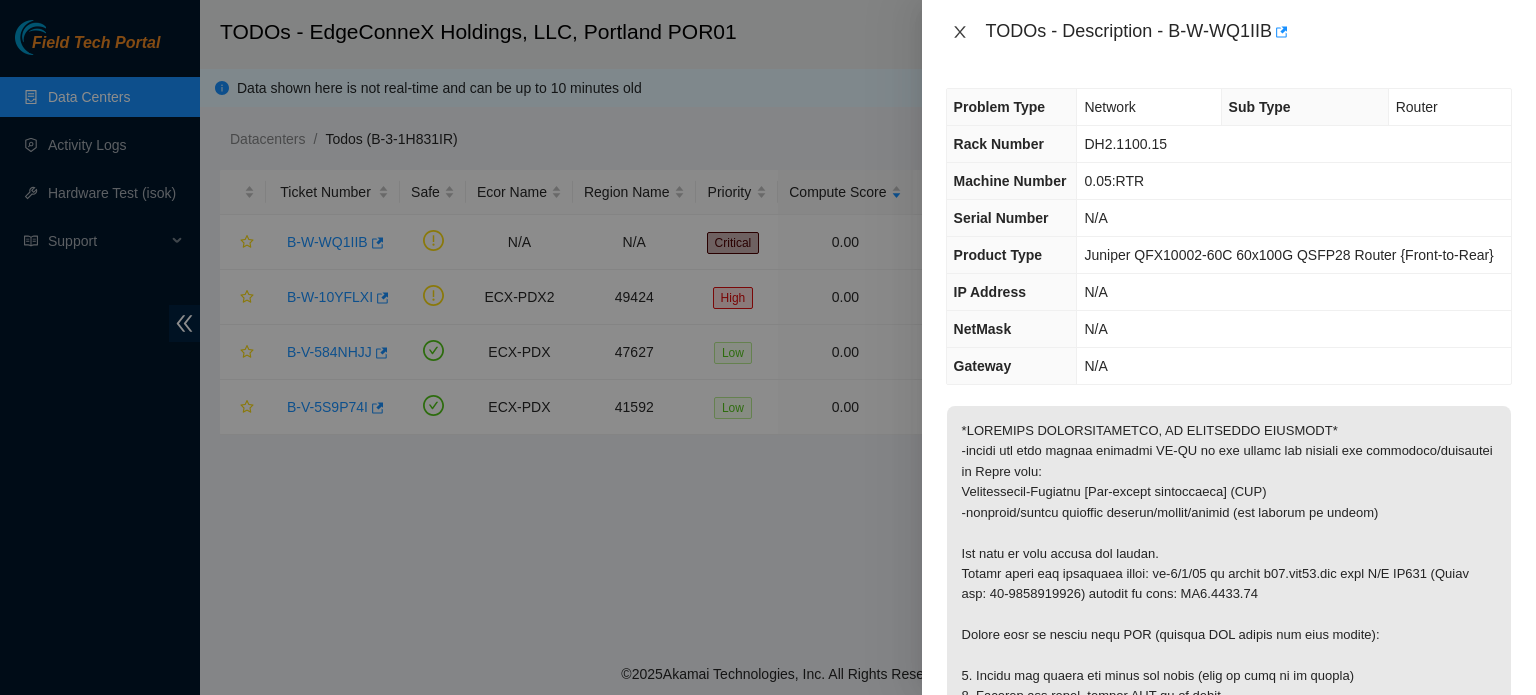 click 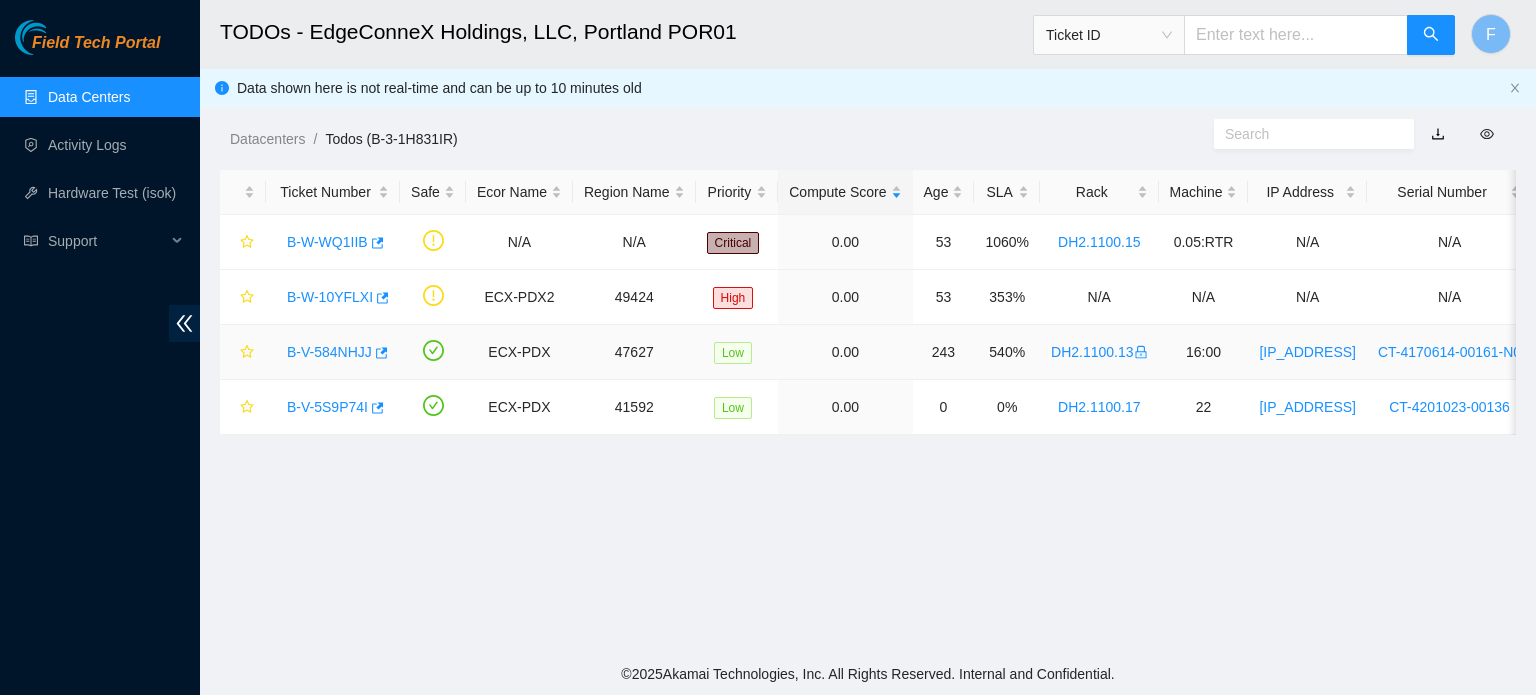 click on "B-V-584NHJJ" at bounding box center (329, 352) 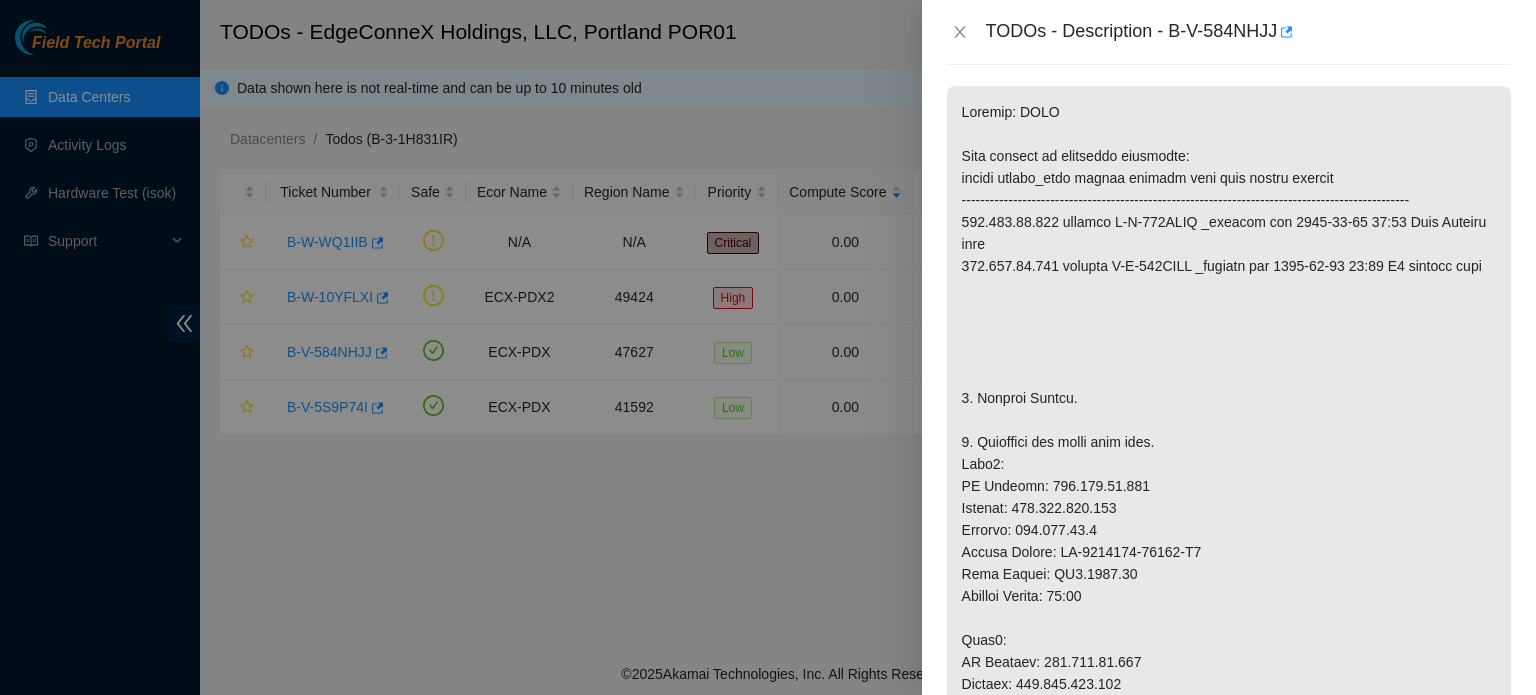 scroll, scrollTop: 337, scrollLeft: 0, axis: vertical 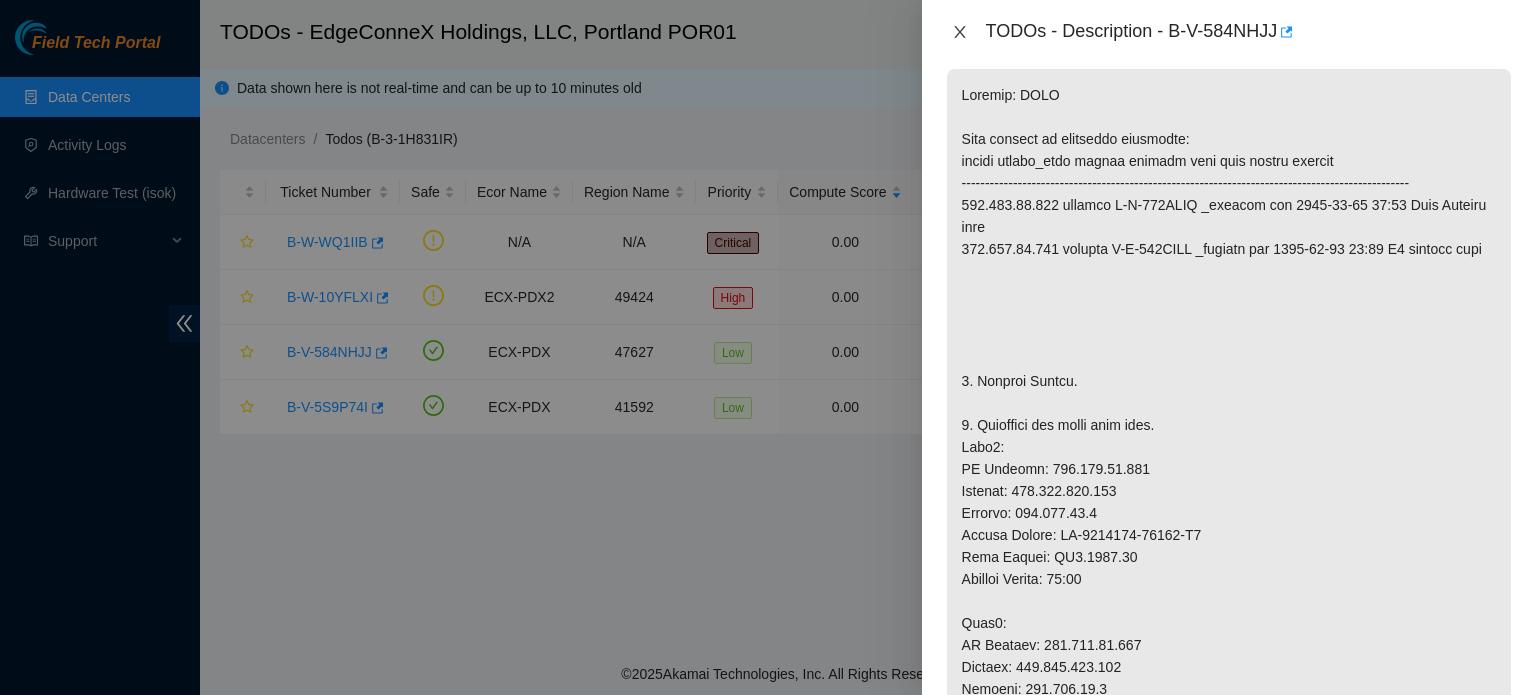 click 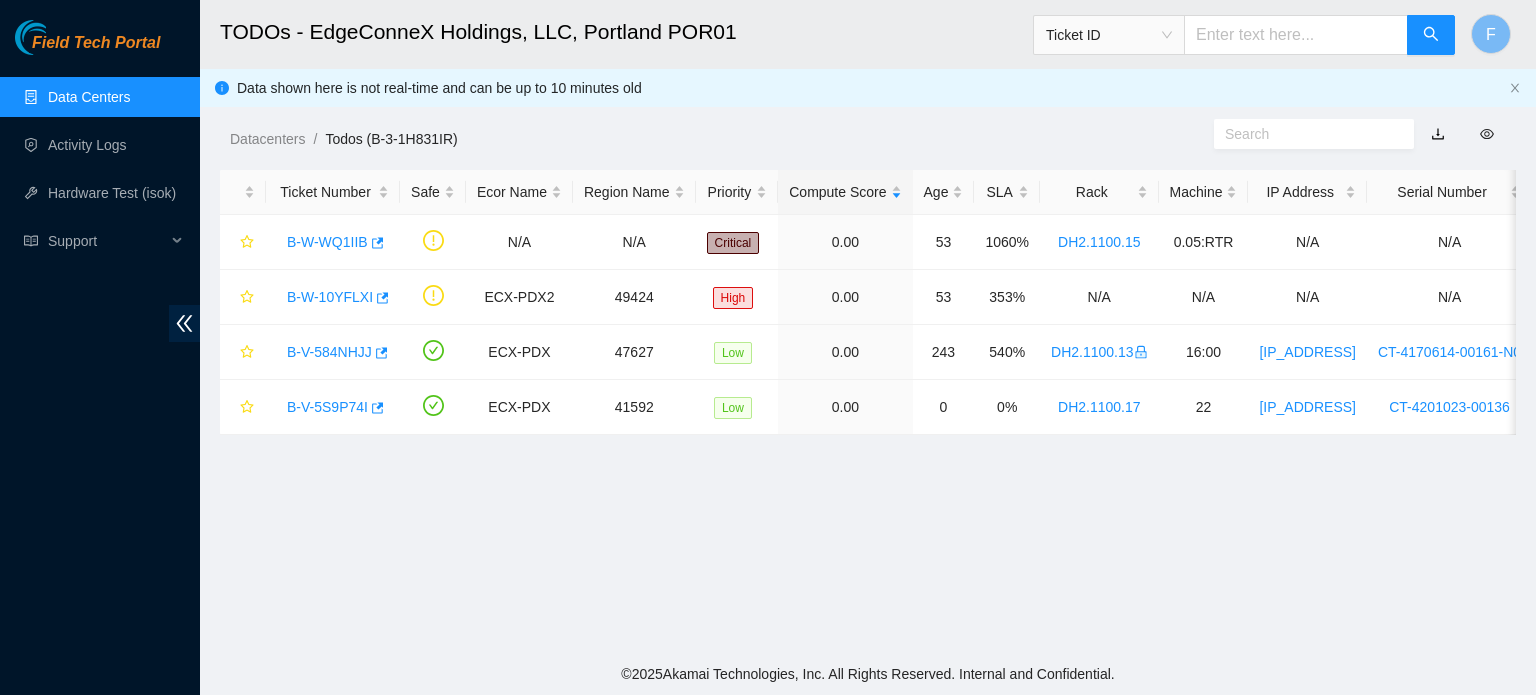 scroll, scrollTop: 367, scrollLeft: 0, axis: vertical 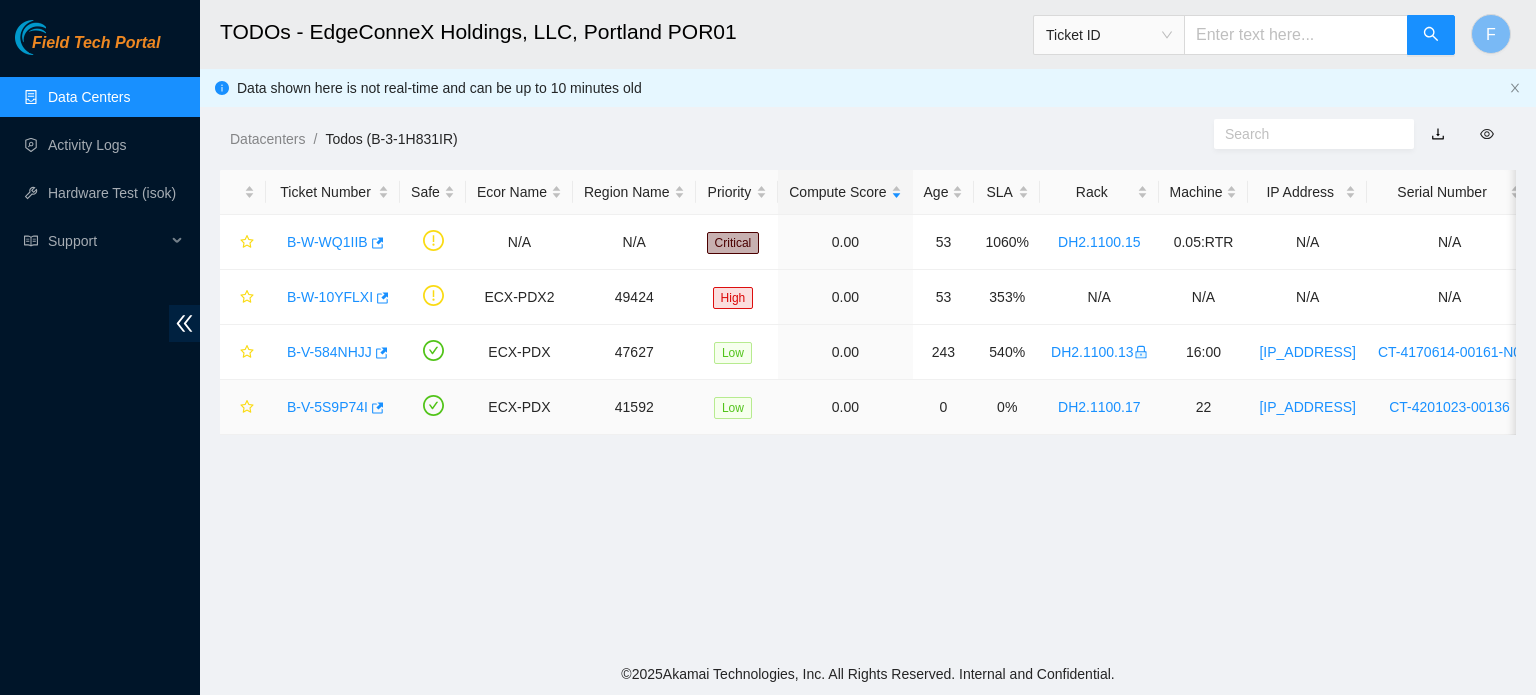 click on "B-V-5S9P74I" at bounding box center [327, 407] 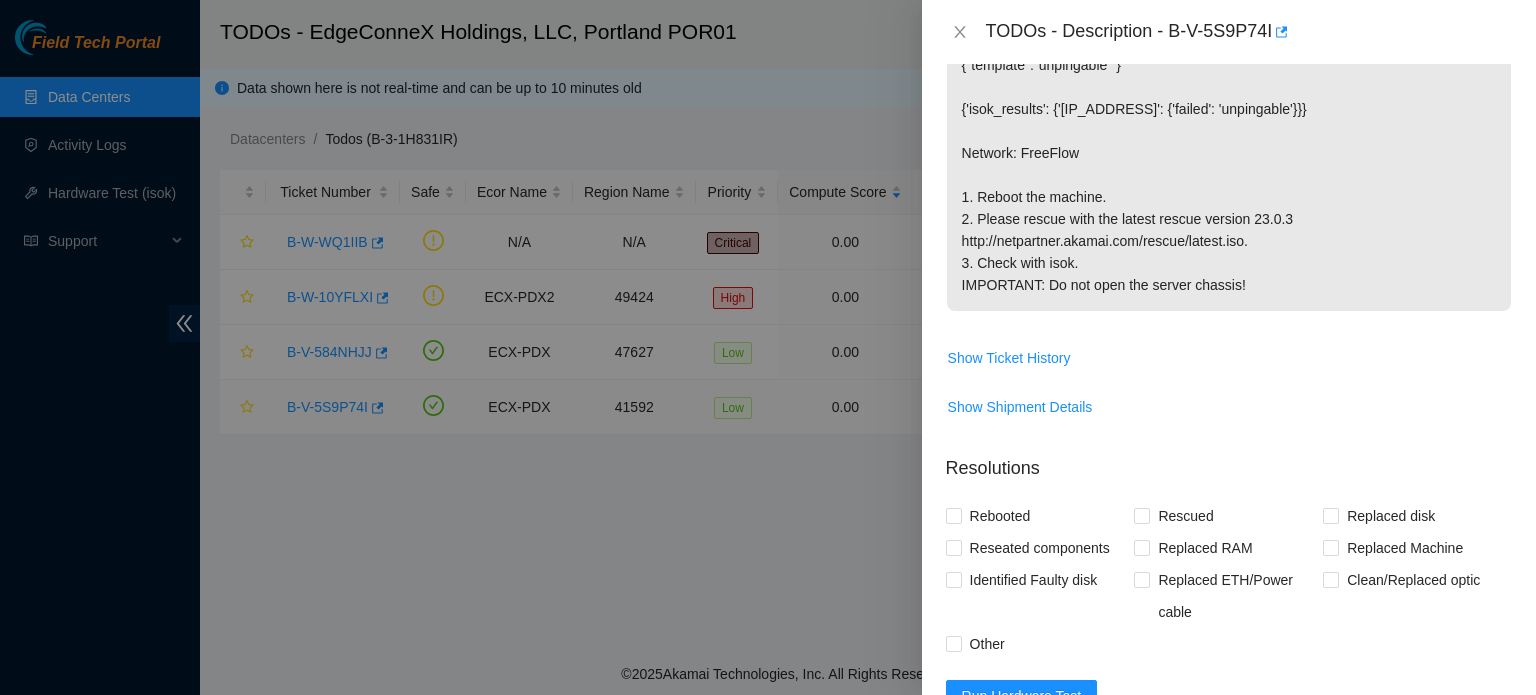 scroll, scrollTop: 337, scrollLeft: 0, axis: vertical 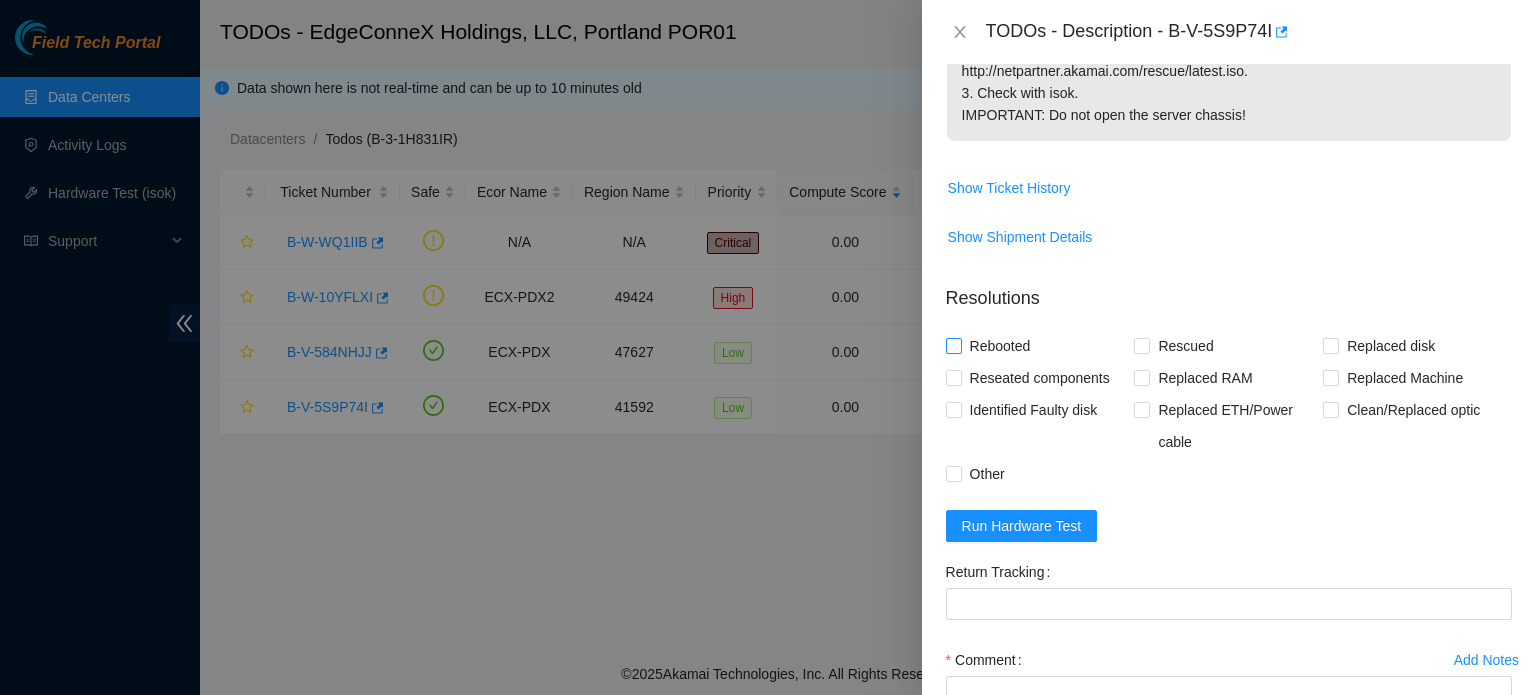 click on "Rebooted" at bounding box center [953, 345] 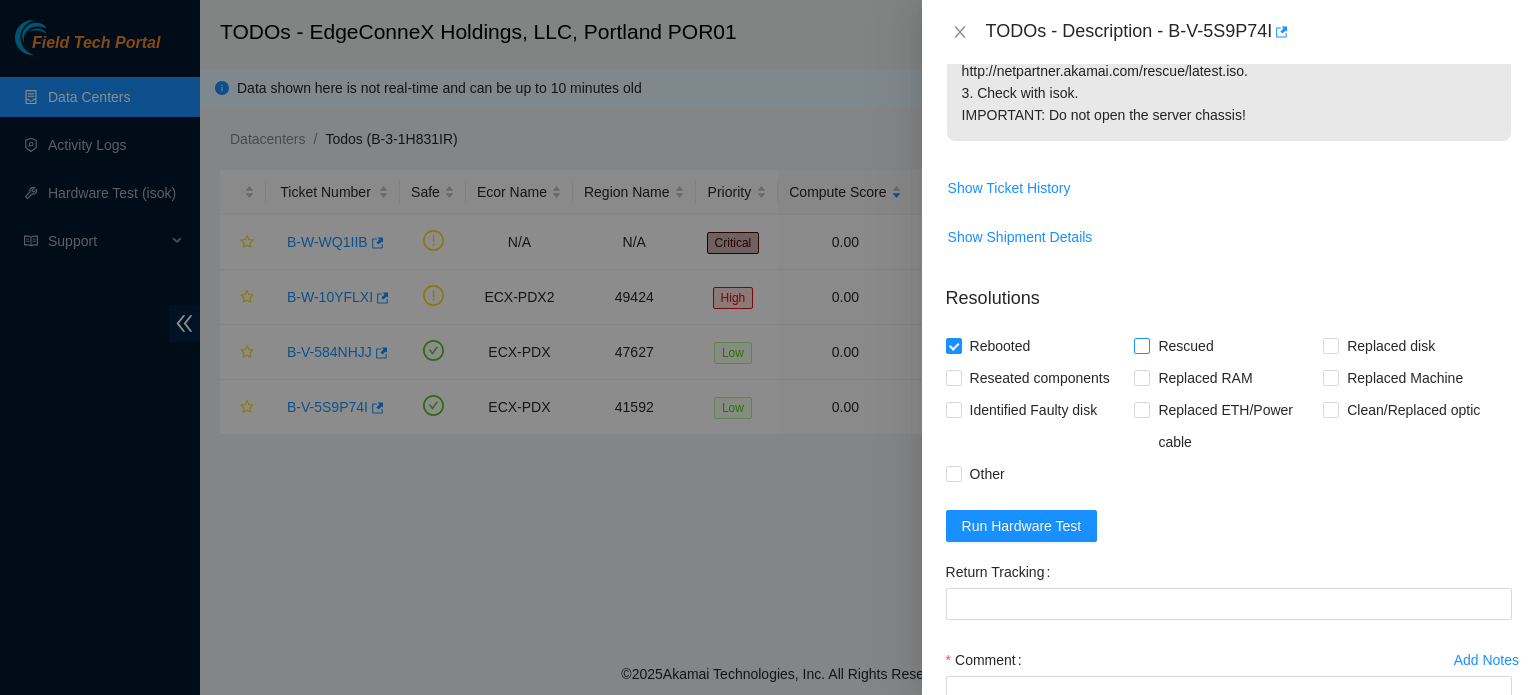 click on "Rescued" at bounding box center (1141, 345) 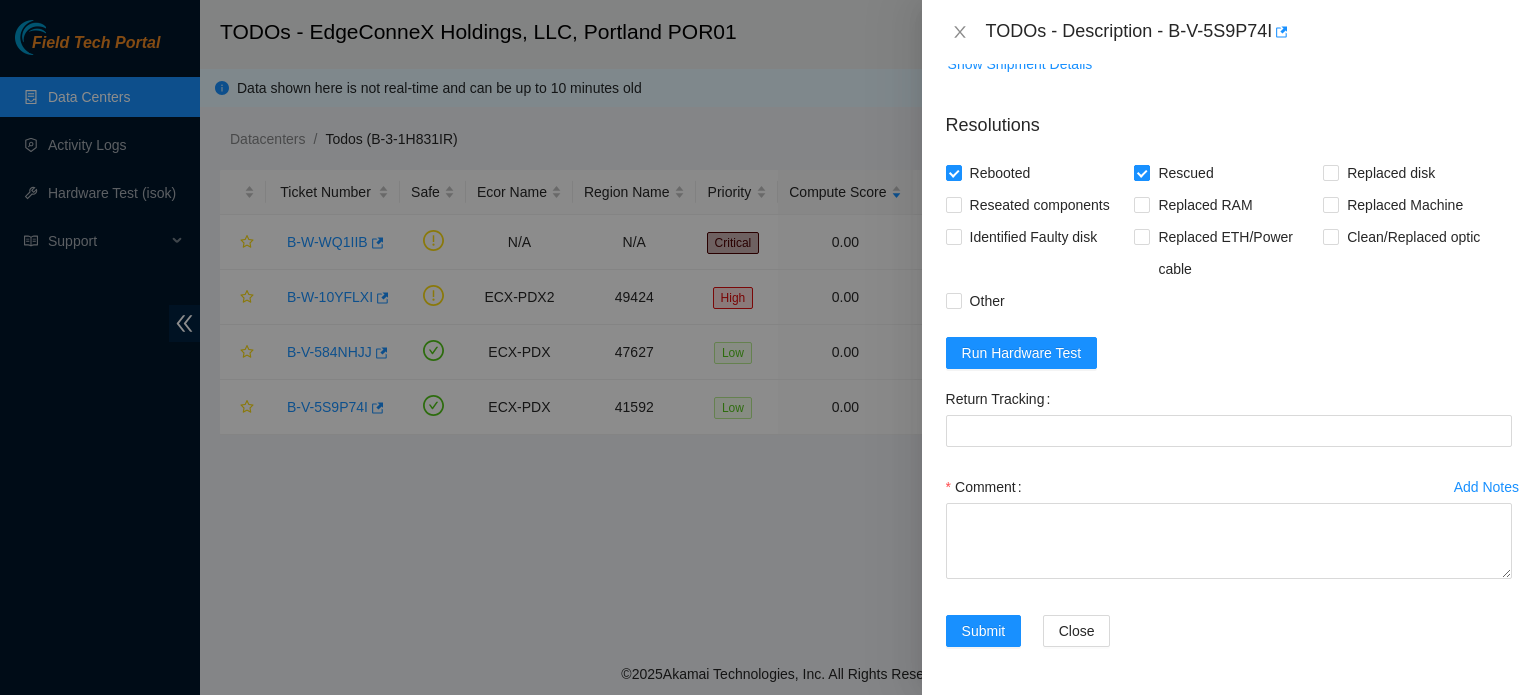 scroll, scrollTop: 723, scrollLeft: 0, axis: vertical 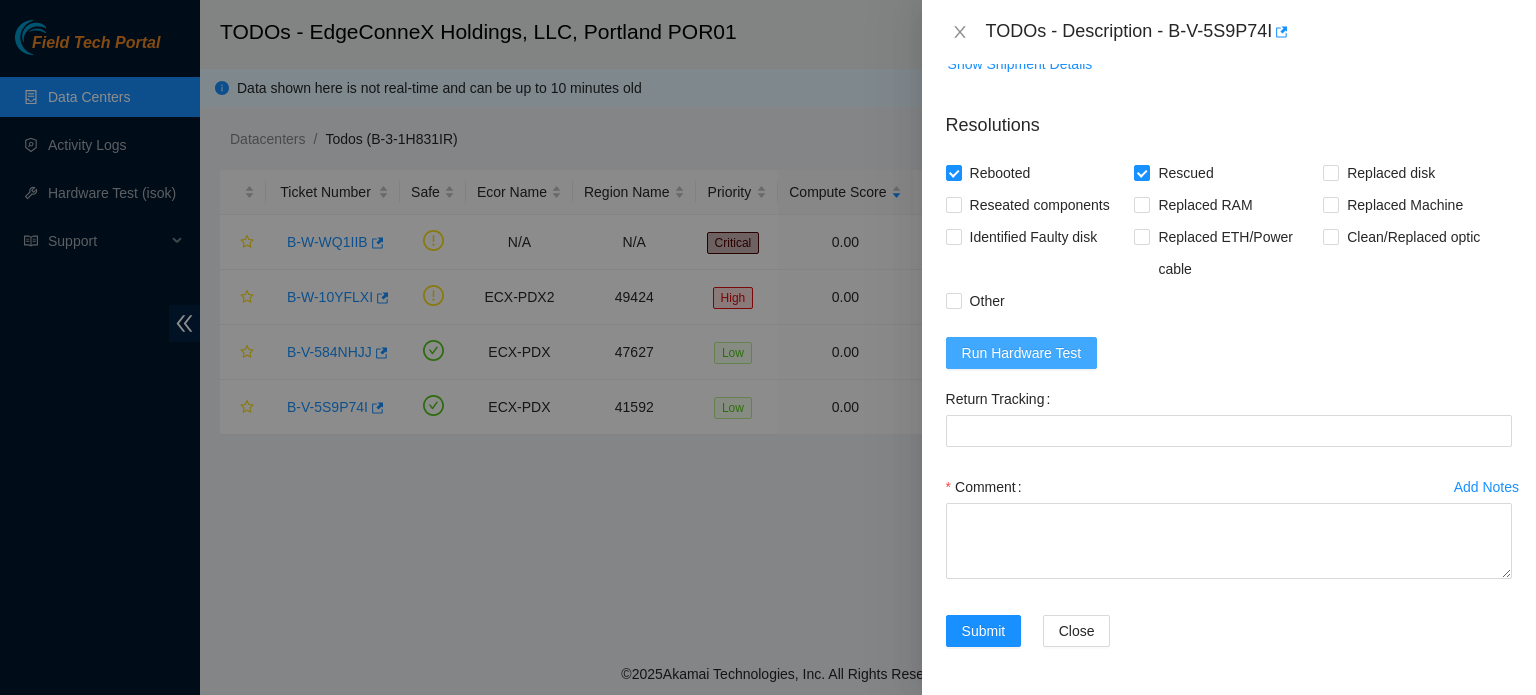 click on "Run Hardware Test" at bounding box center (1022, 353) 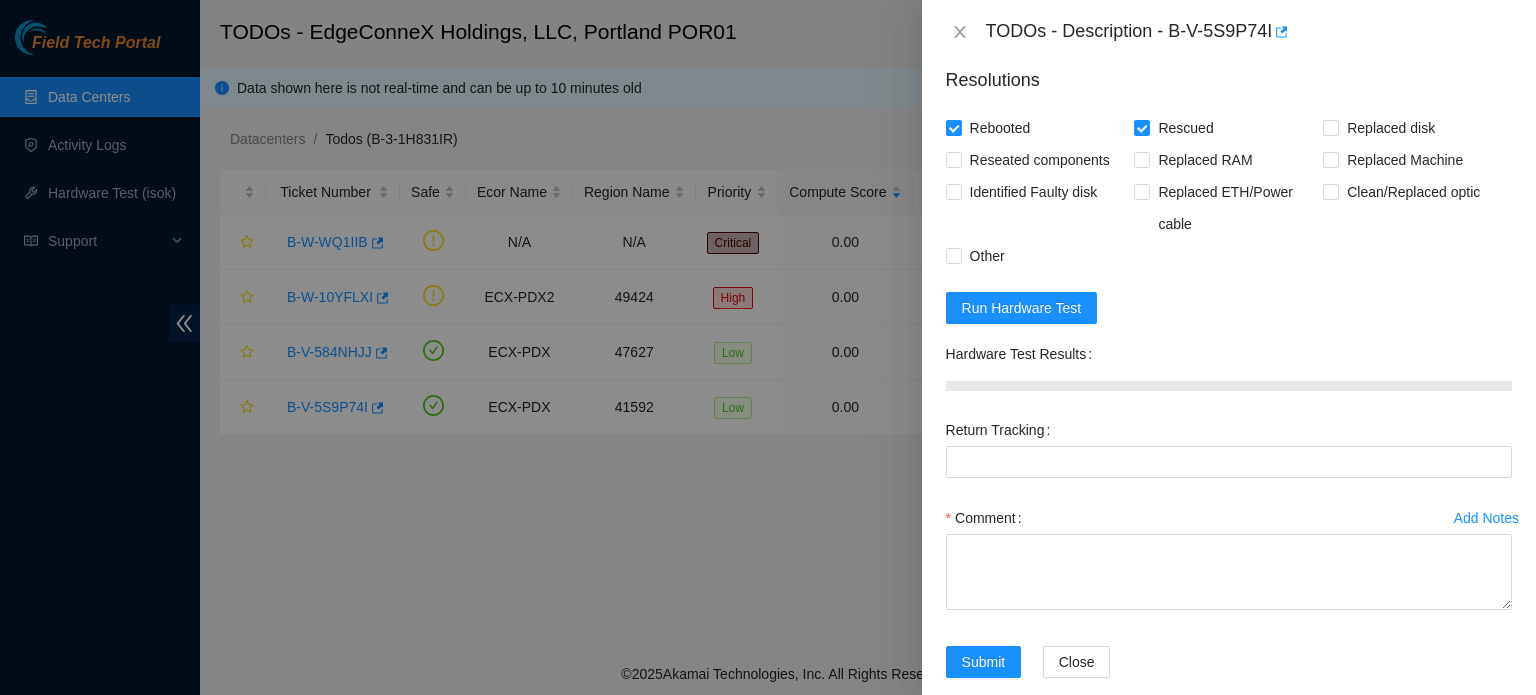 scroll, scrollTop: 828, scrollLeft: 0, axis: vertical 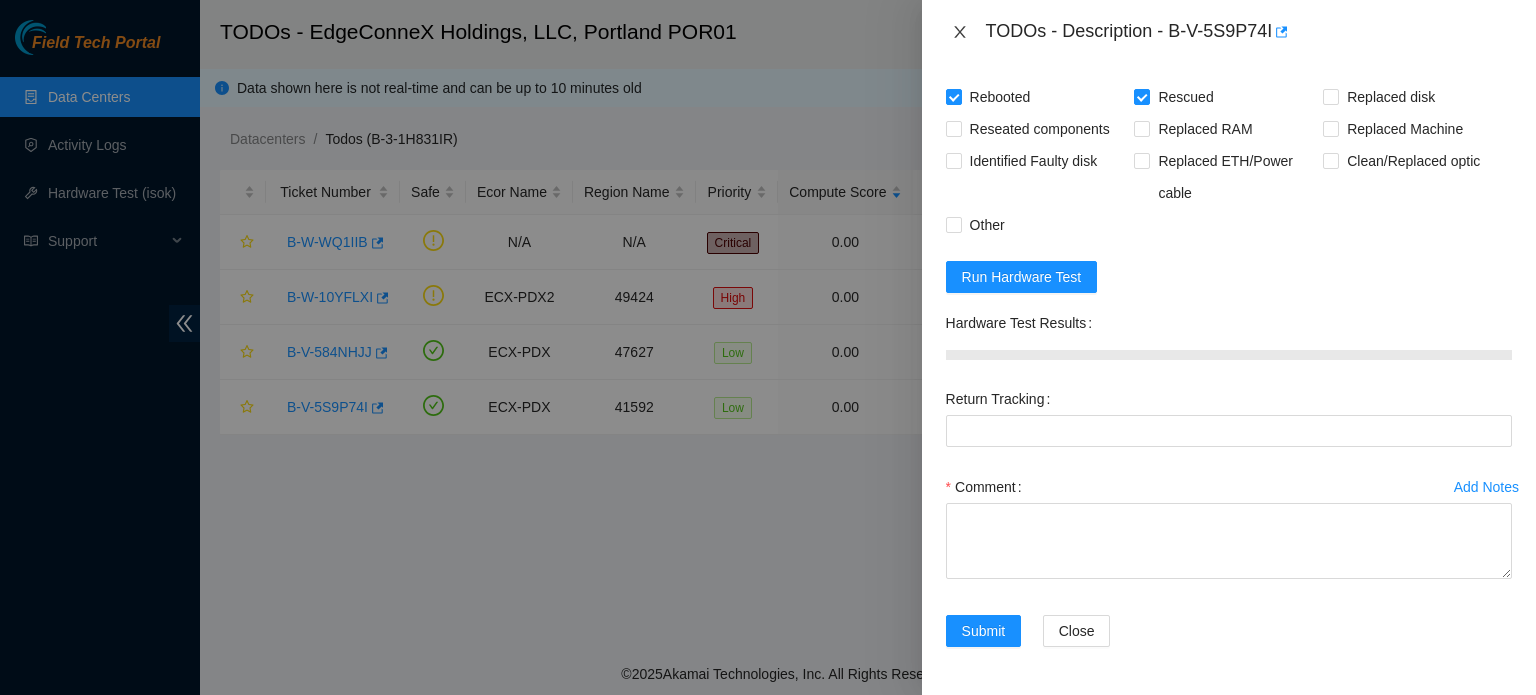 click 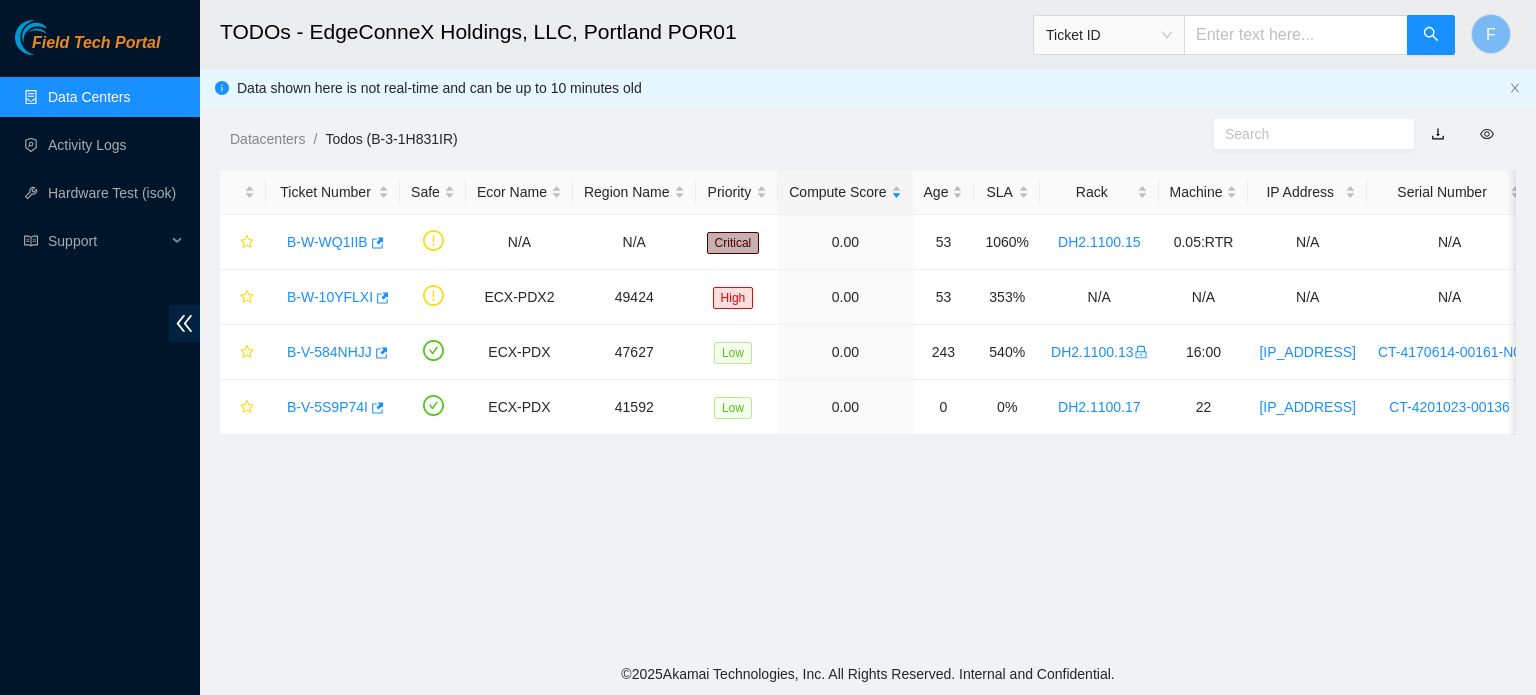 scroll, scrollTop: 549, scrollLeft: 0, axis: vertical 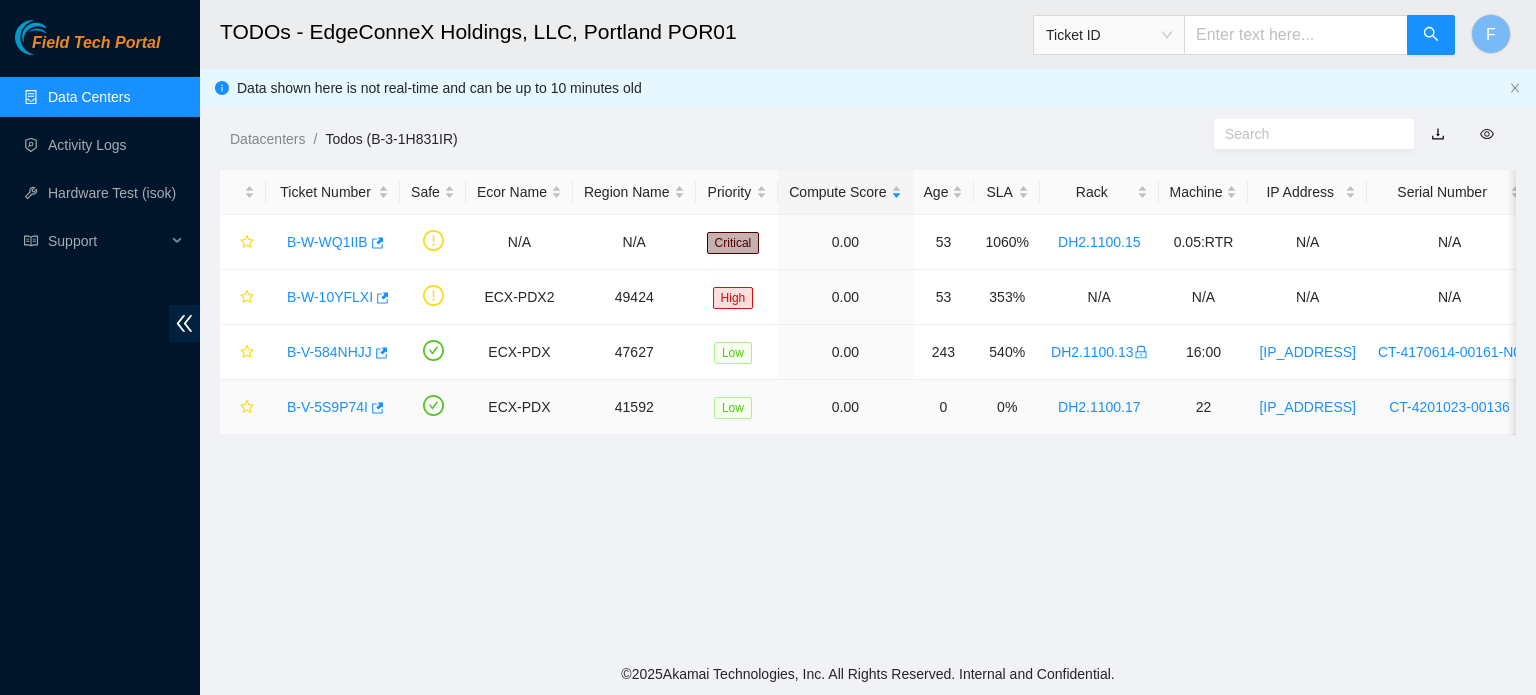 click on "B-V-5S9P74I" at bounding box center (327, 407) 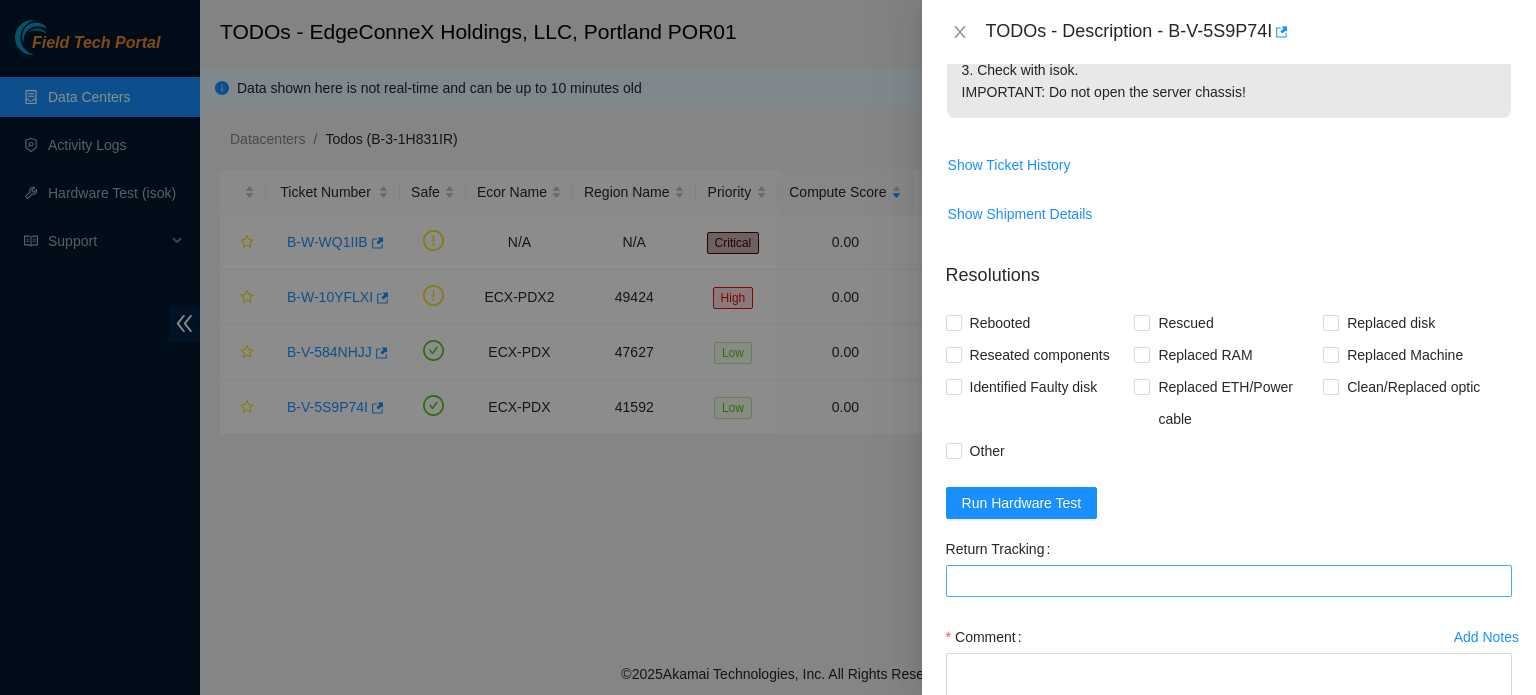 scroll, scrollTop: 616, scrollLeft: 0, axis: vertical 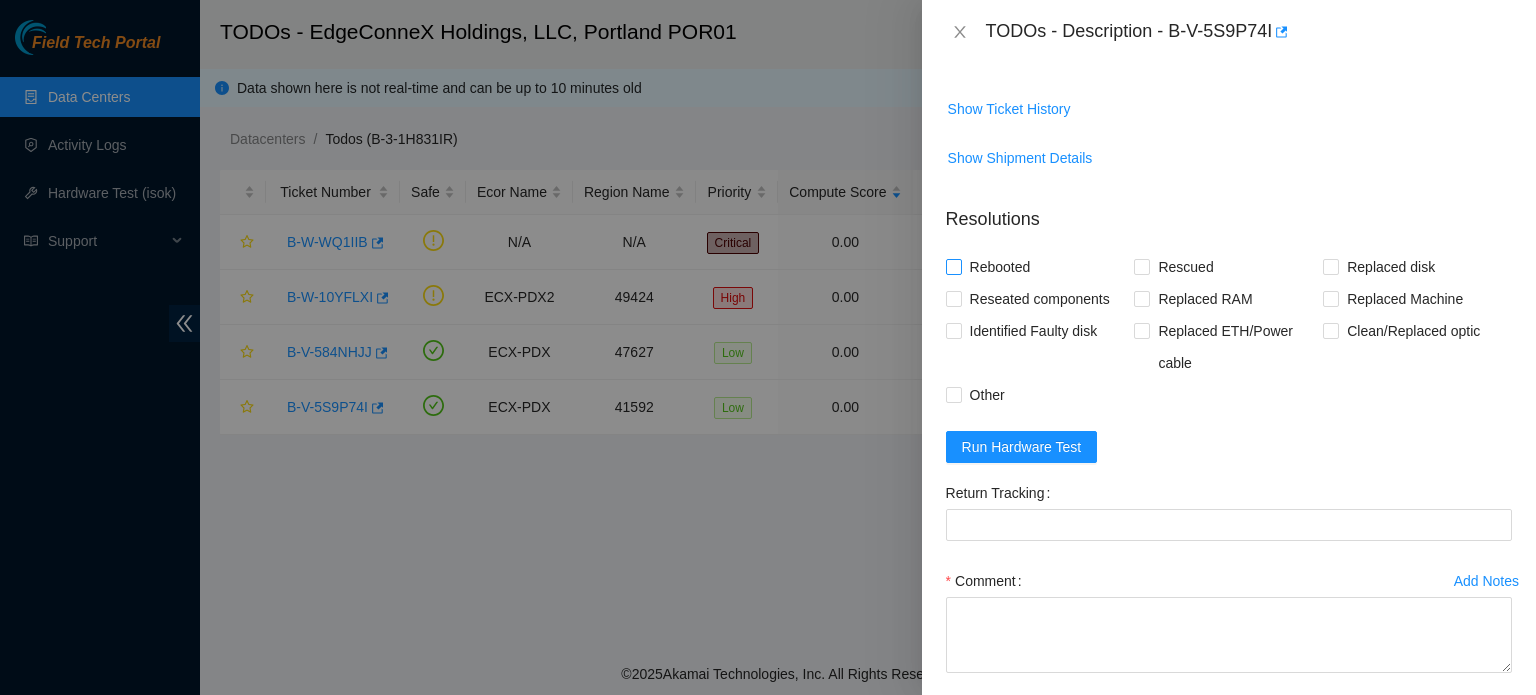 click on "Rebooted" at bounding box center (953, 266) 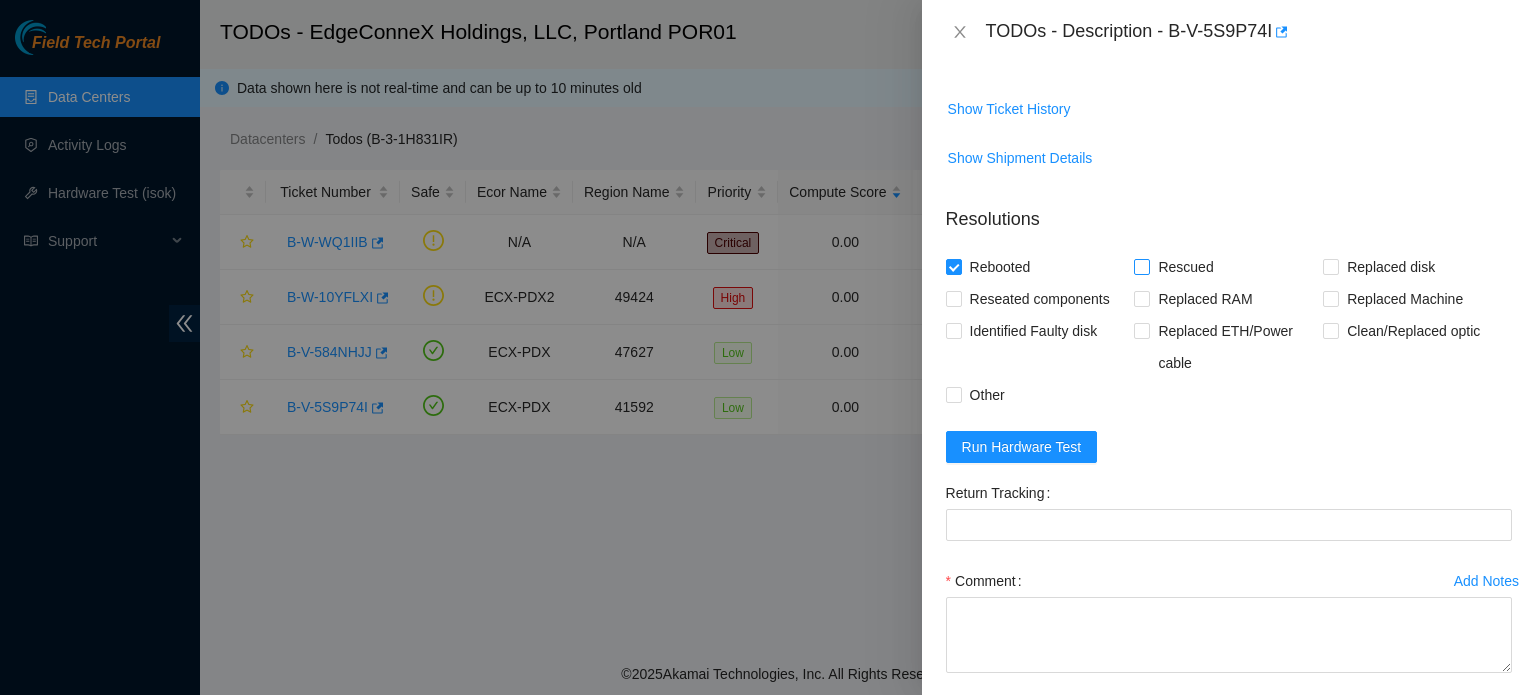 click on "Rescued" at bounding box center (1141, 266) 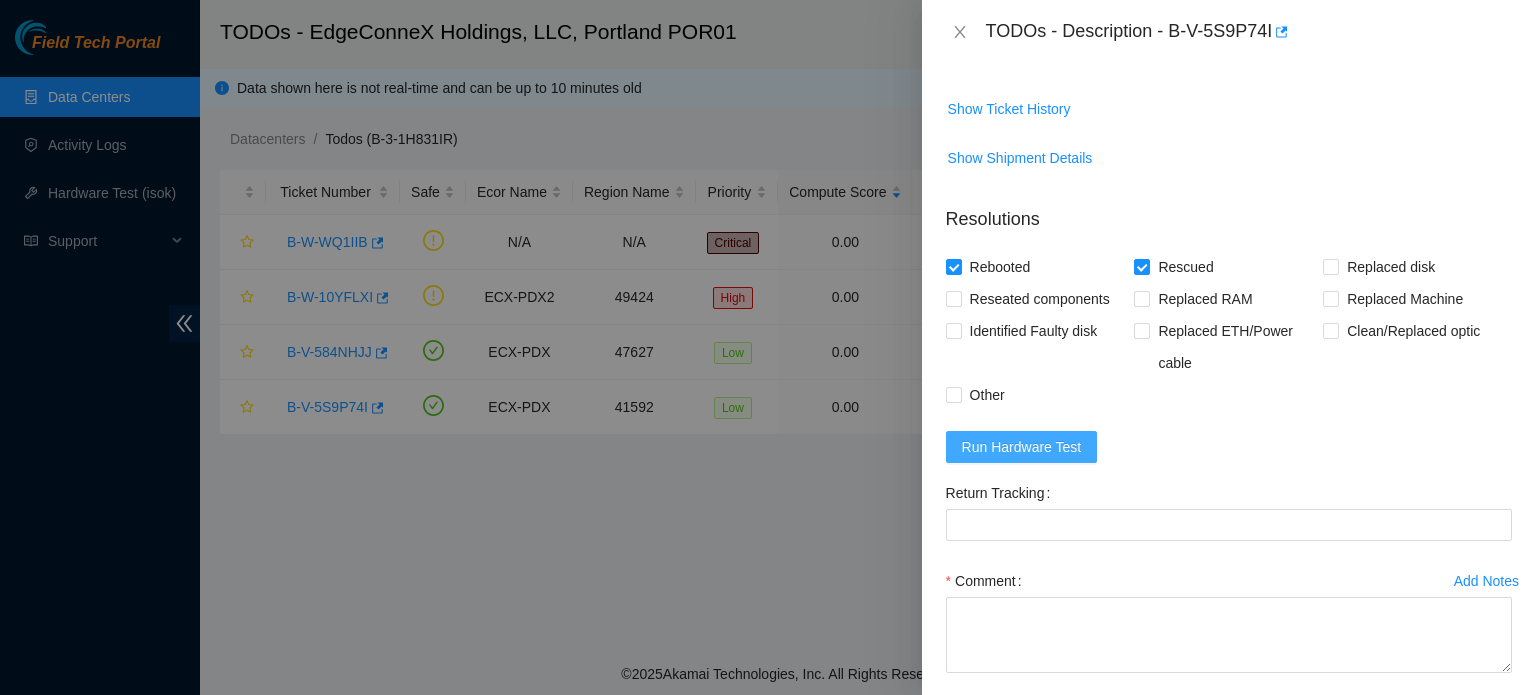 click on "Run Hardware Test" at bounding box center (1022, 447) 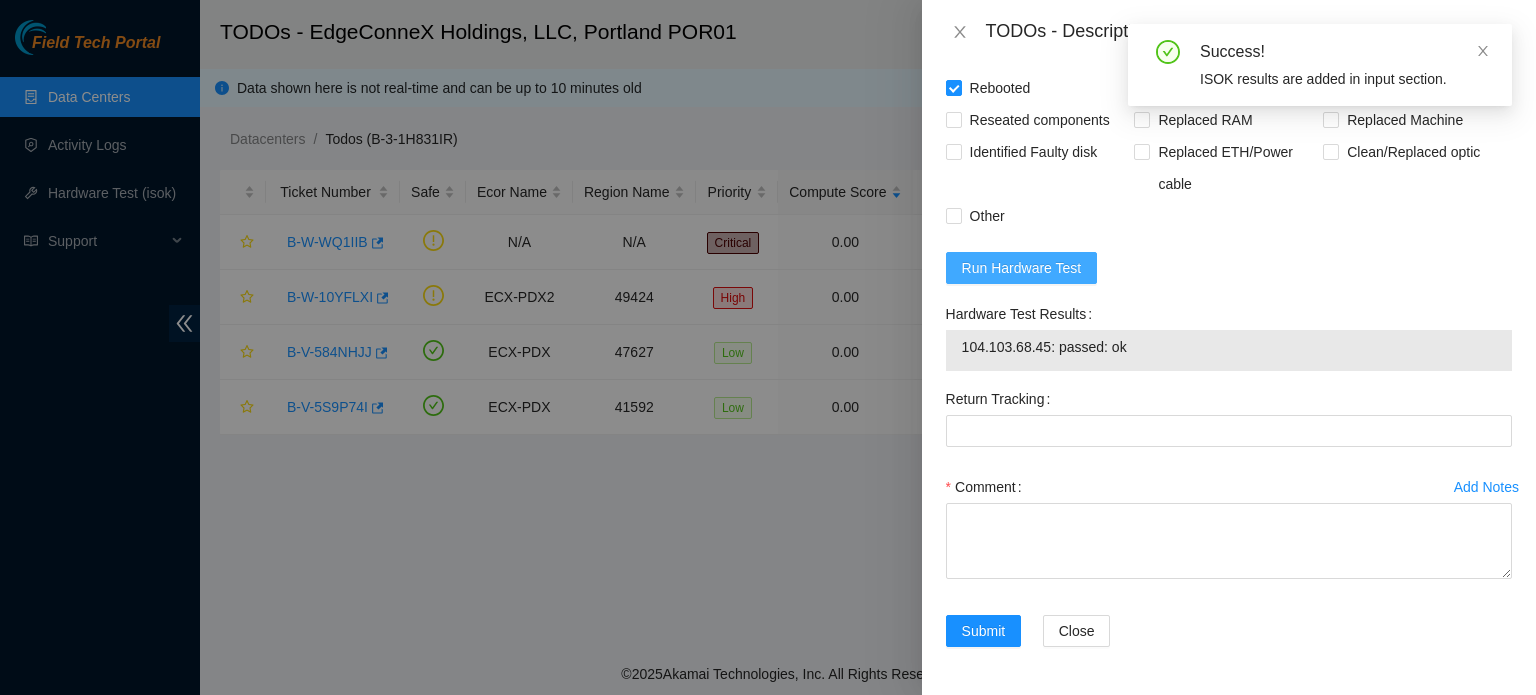 scroll, scrollTop: 836, scrollLeft: 0, axis: vertical 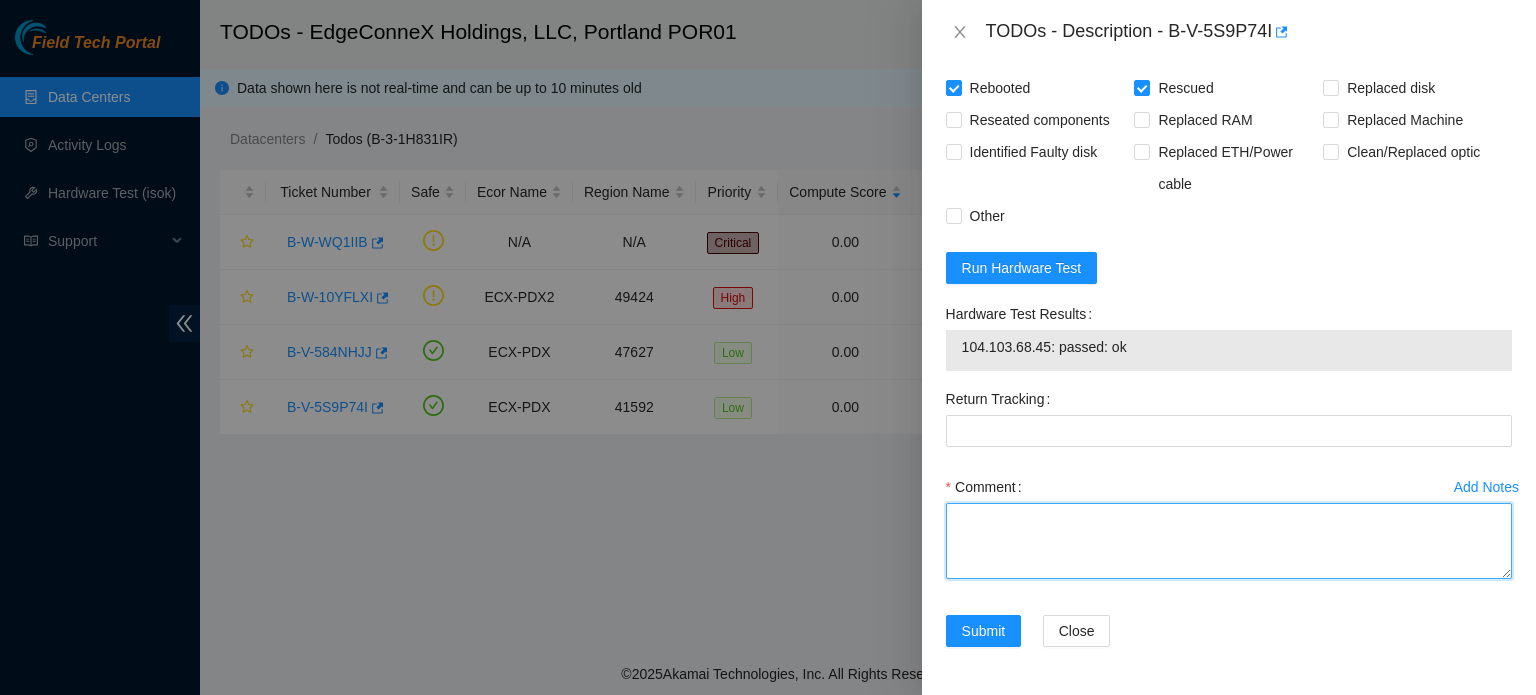 click on "Comment" at bounding box center (1229, 541) 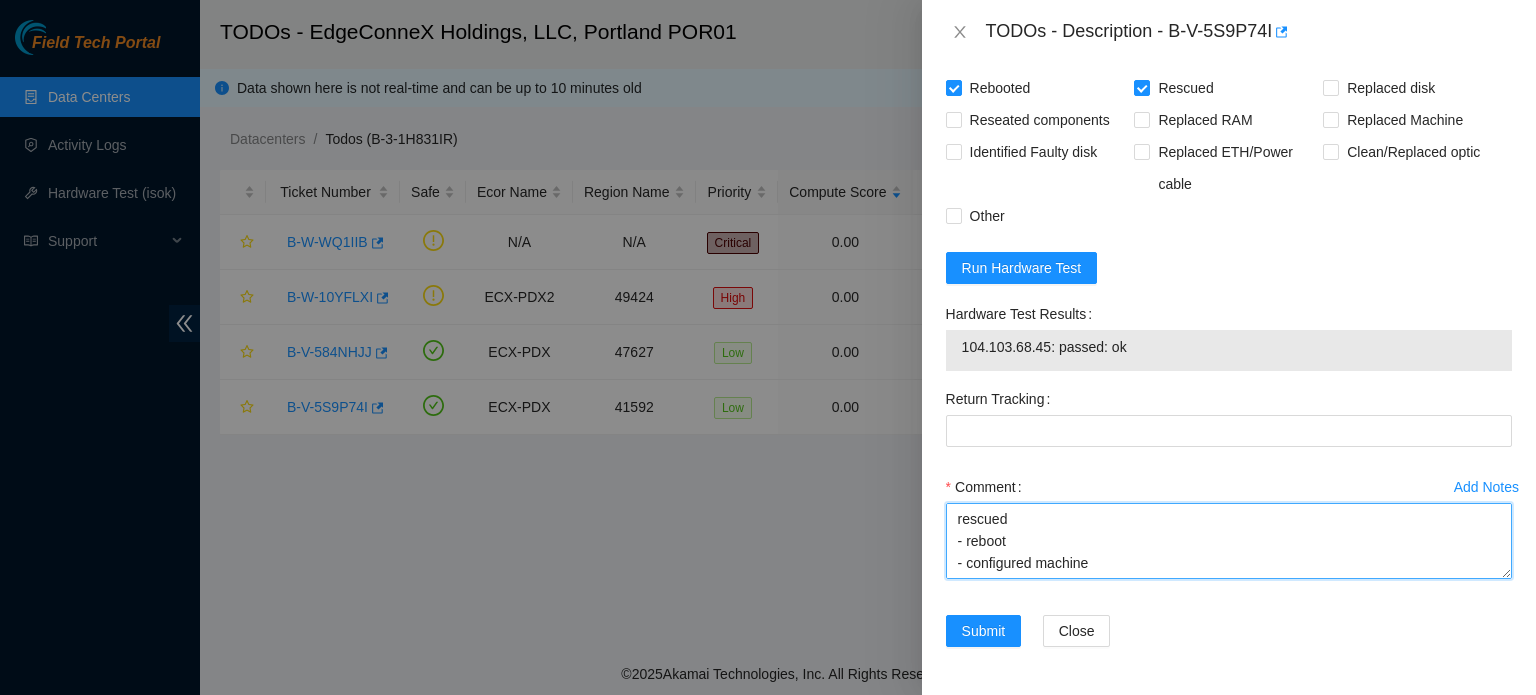 scroll, scrollTop: 38, scrollLeft: 0, axis: vertical 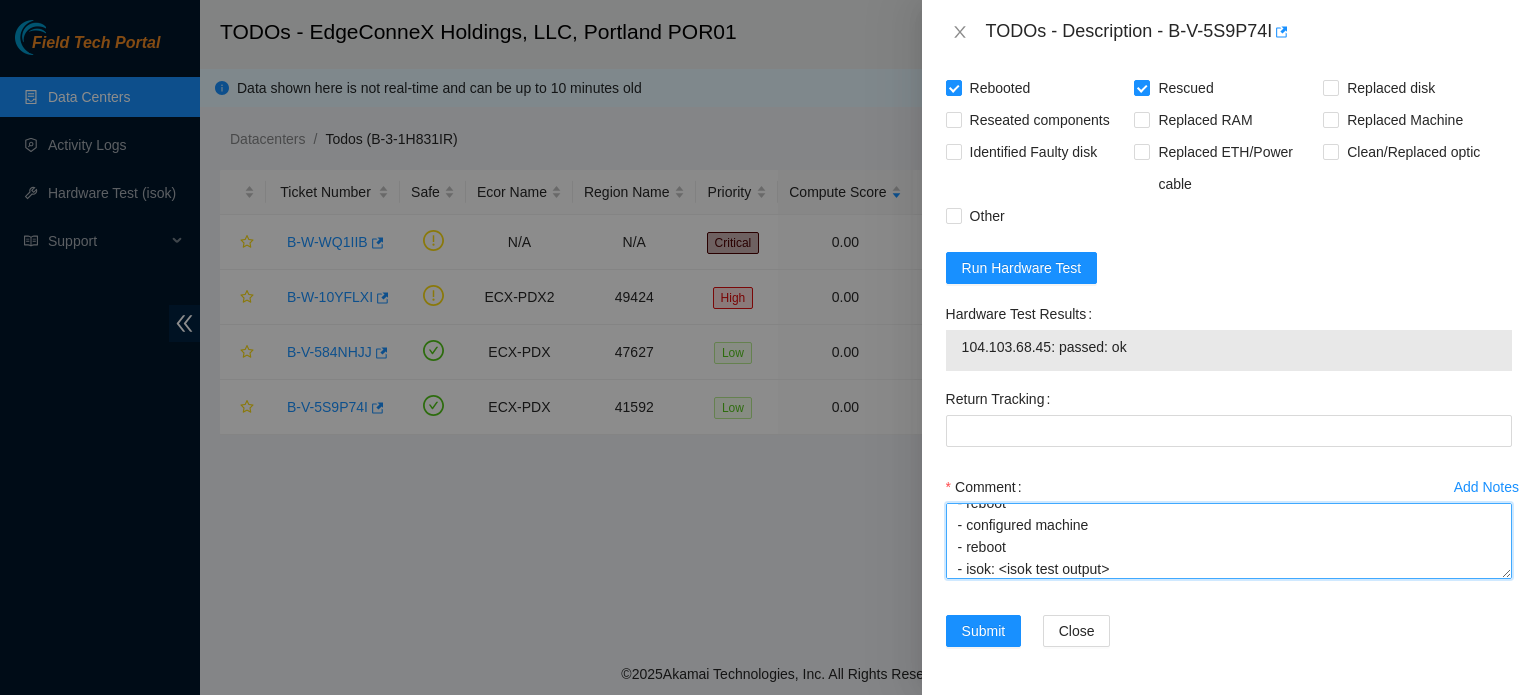 click on "rescued
- reboot
- configured machine
- reboot
- isok: <isok test output>" at bounding box center (1229, 541) 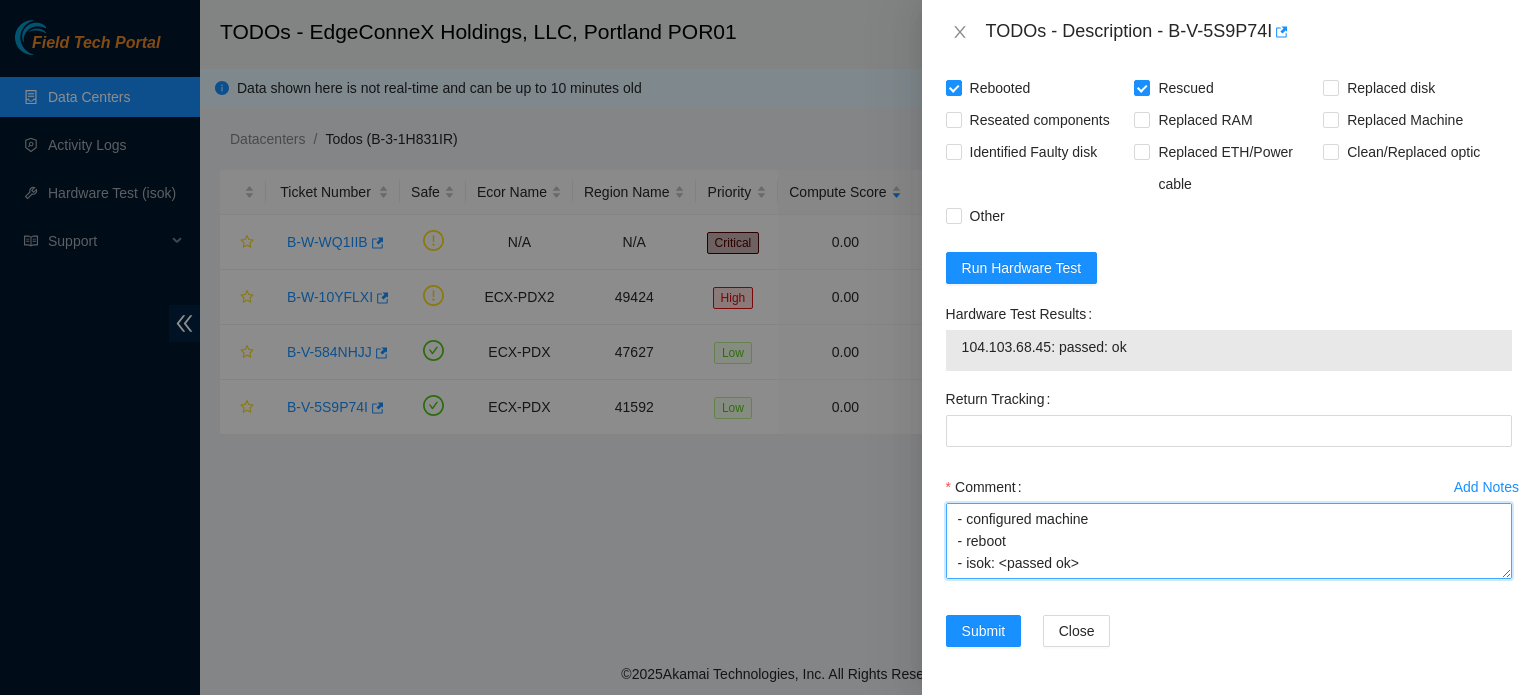 scroll, scrollTop: 0, scrollLeft: 0, axis: both 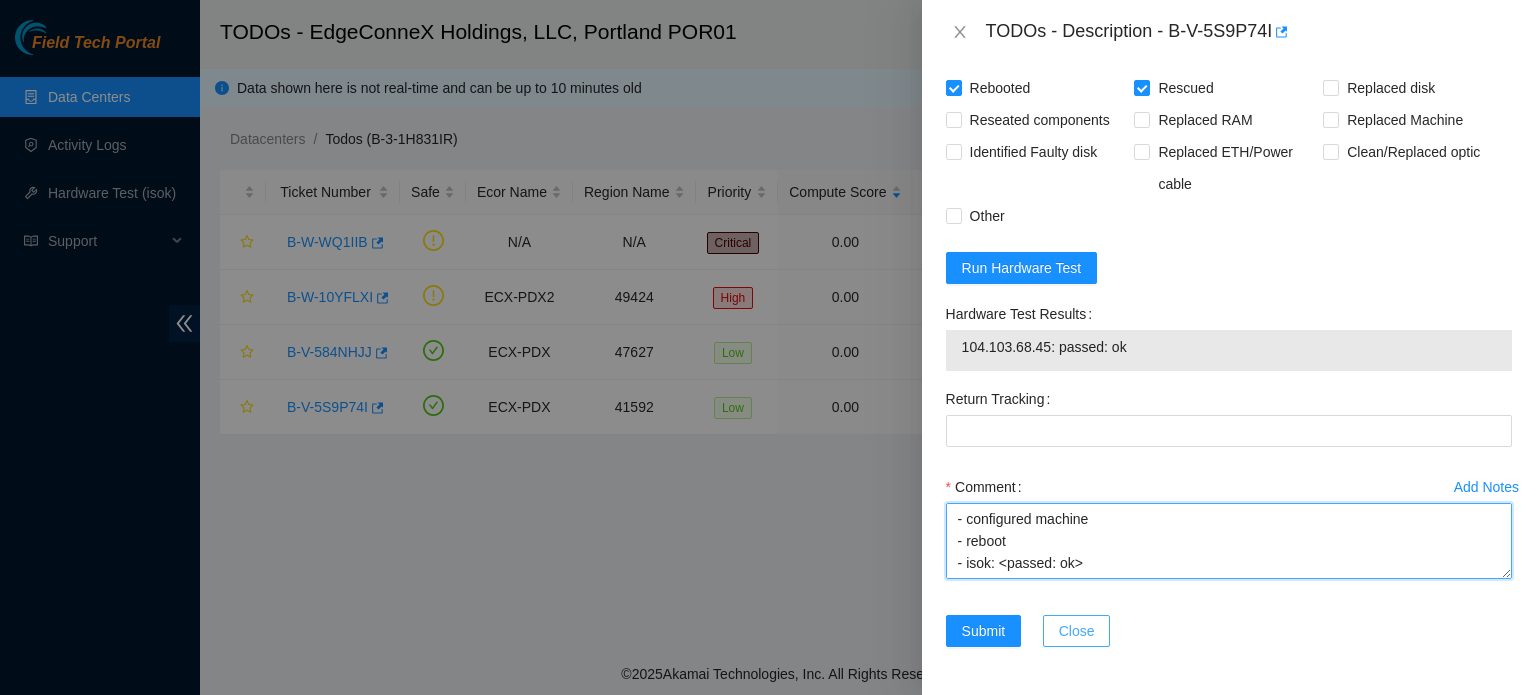 drag, startPoint x: 1276, startPoint y: 538, endPoint x: 1079, endPoint y: 625, distance: 215.35551 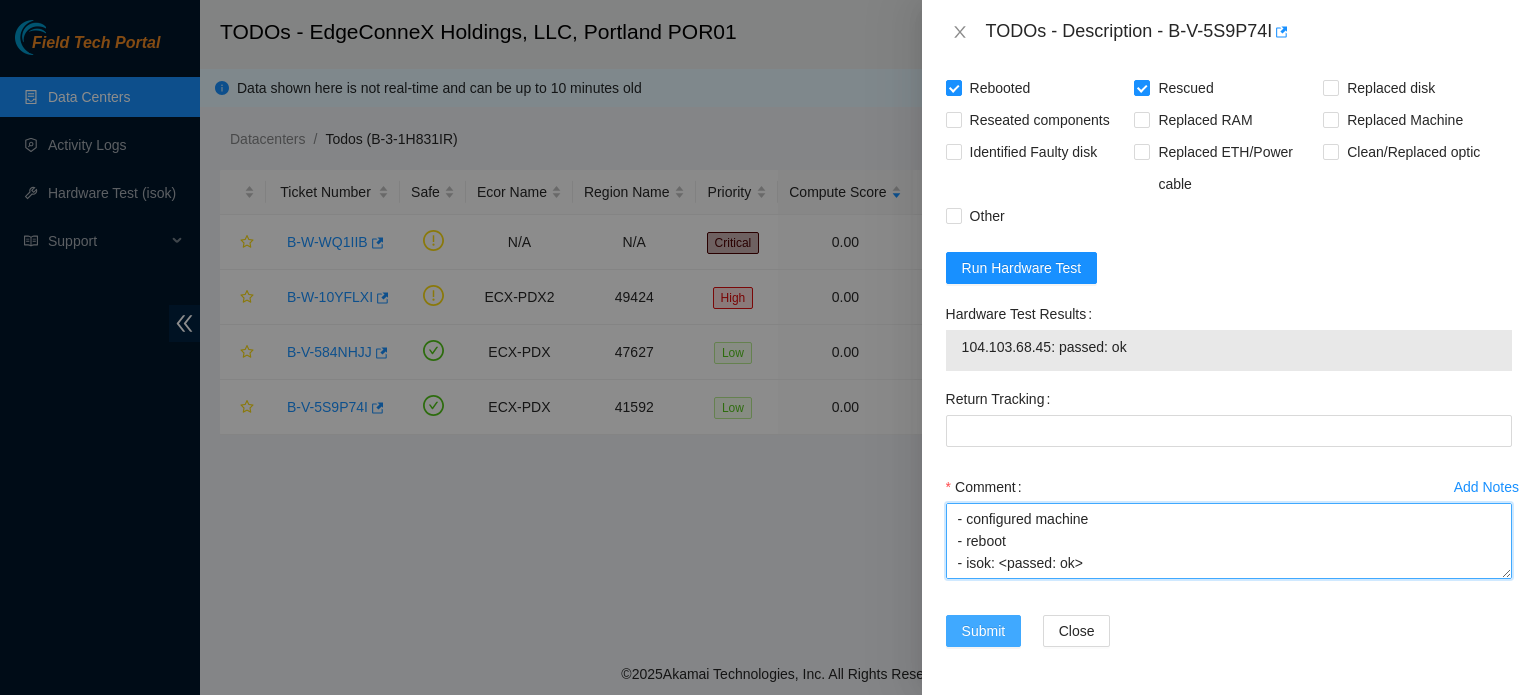 type on "rescued
- reboot
- configured machine
- reboot
- isok: <passed: ok>" 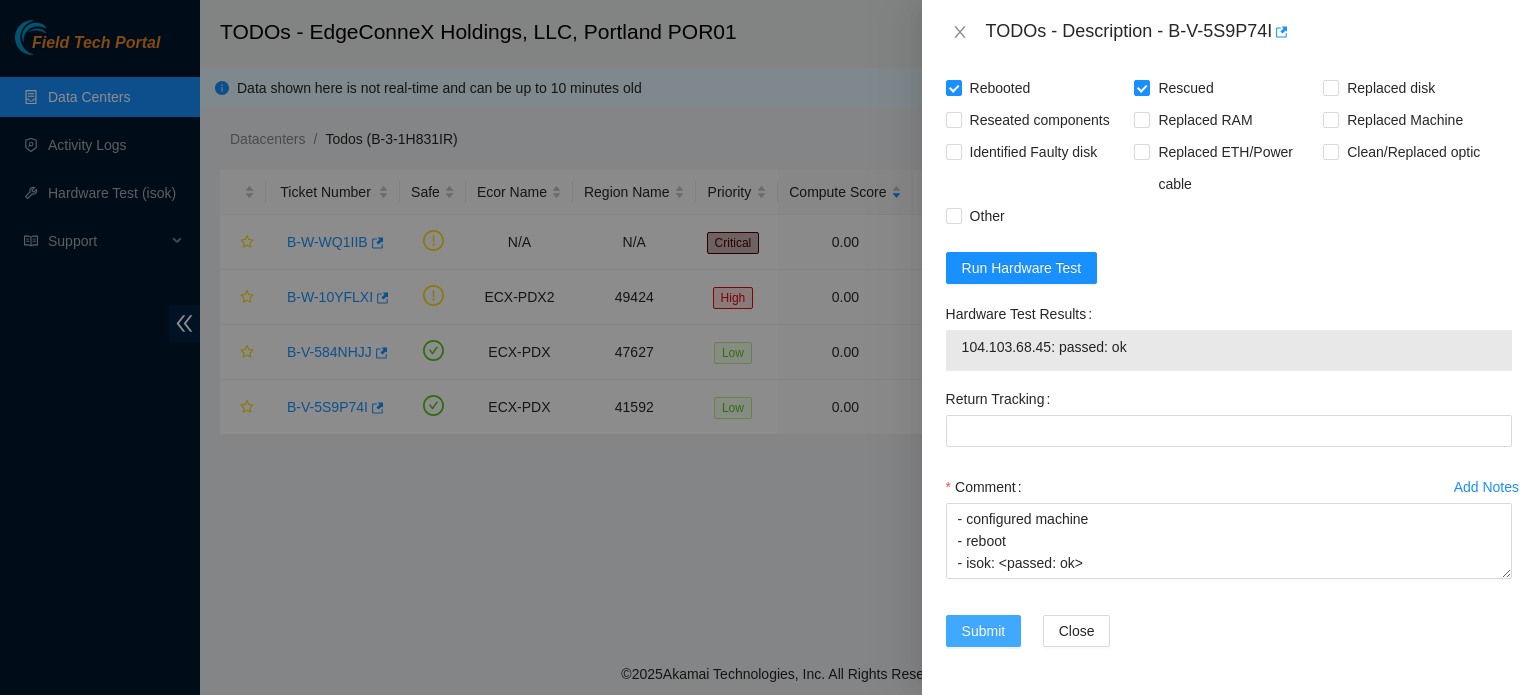 click on "Submit" at bounding box center (984, 631) 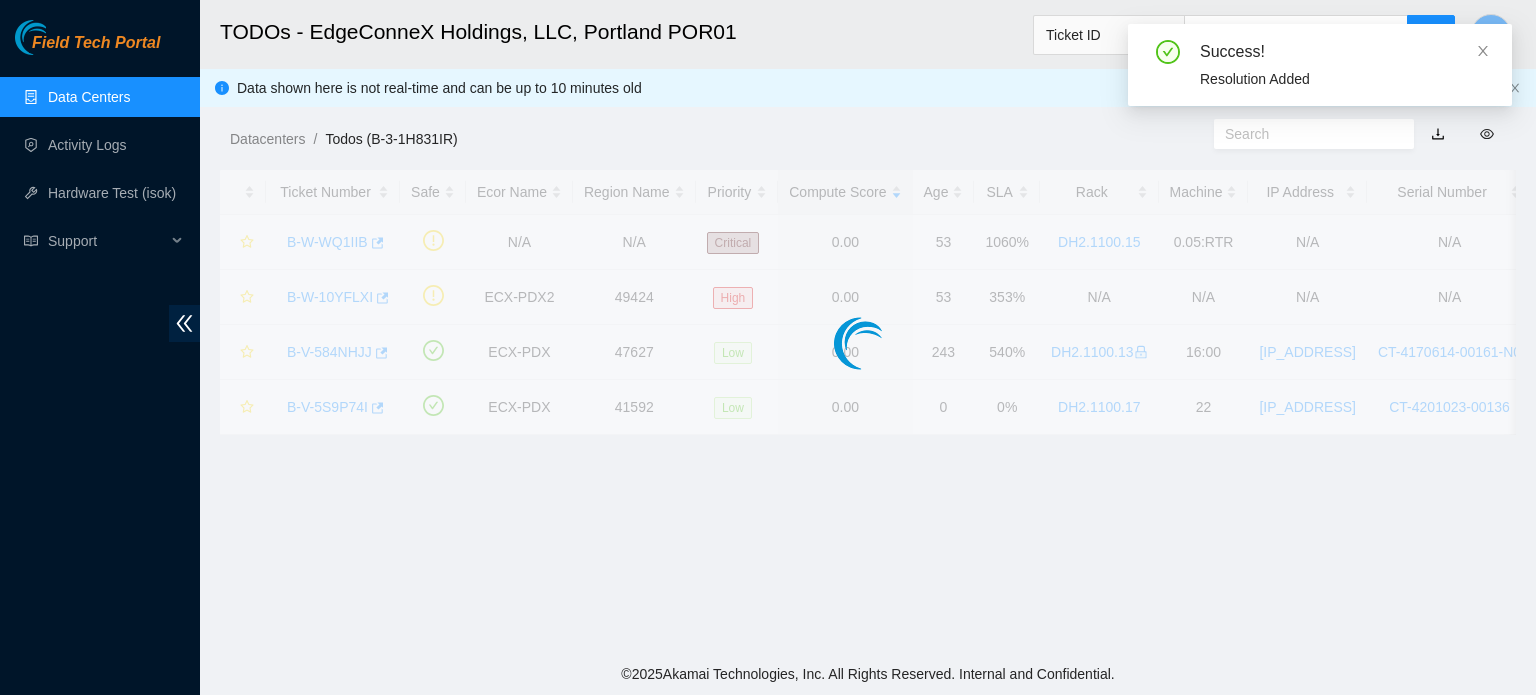 scroll, scrollTop: 548, scrollLeft: 0, axis: vertical 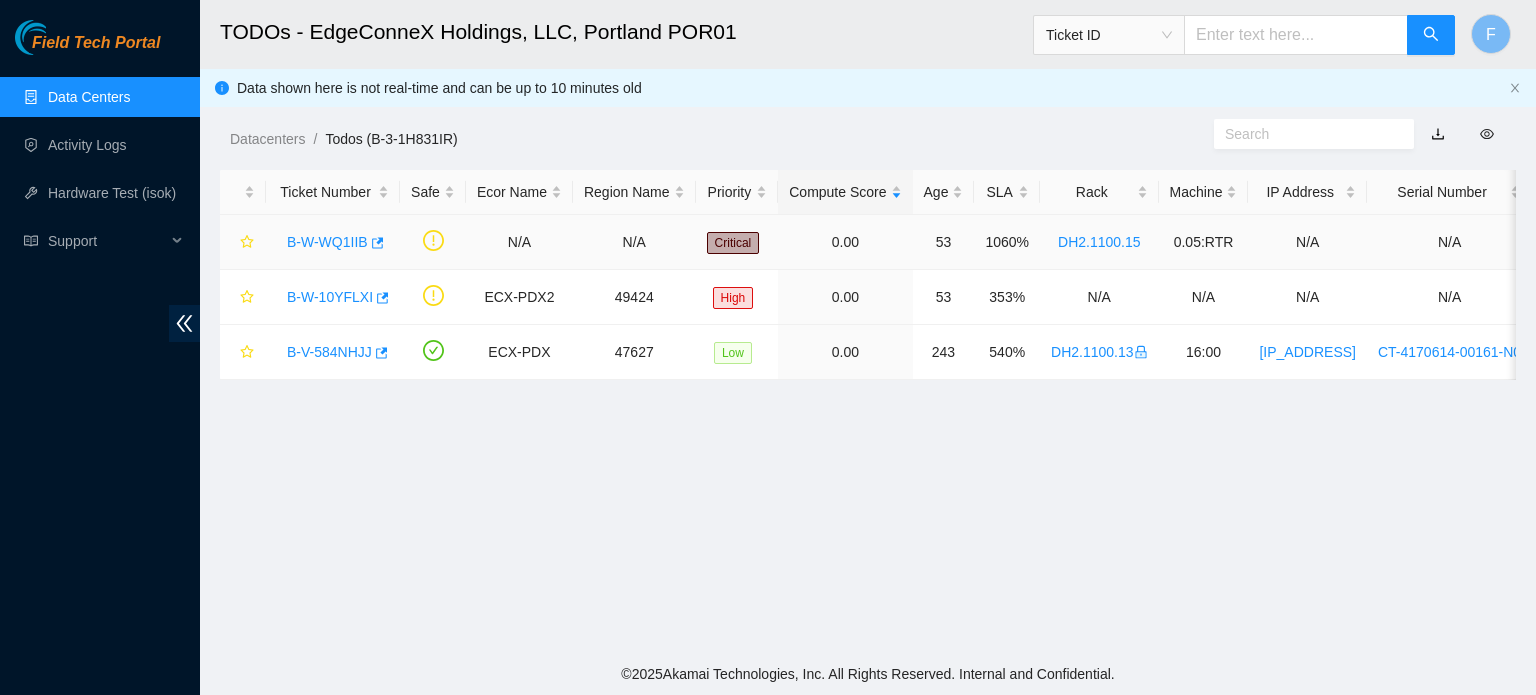 click on "B-W-WQ1IIB" at bounding box center (327, 242) 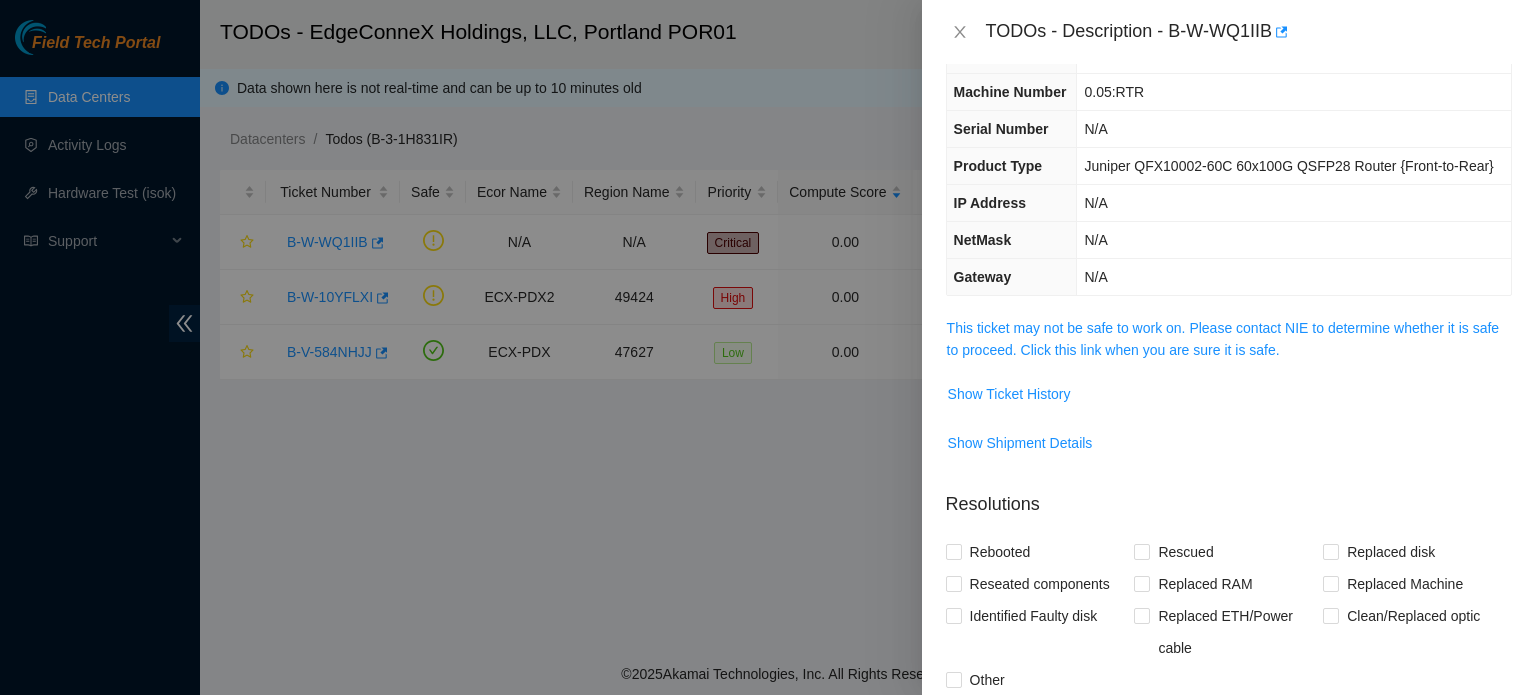 scroll, scrollTop: 0, scrollLeft: 0, axis: both 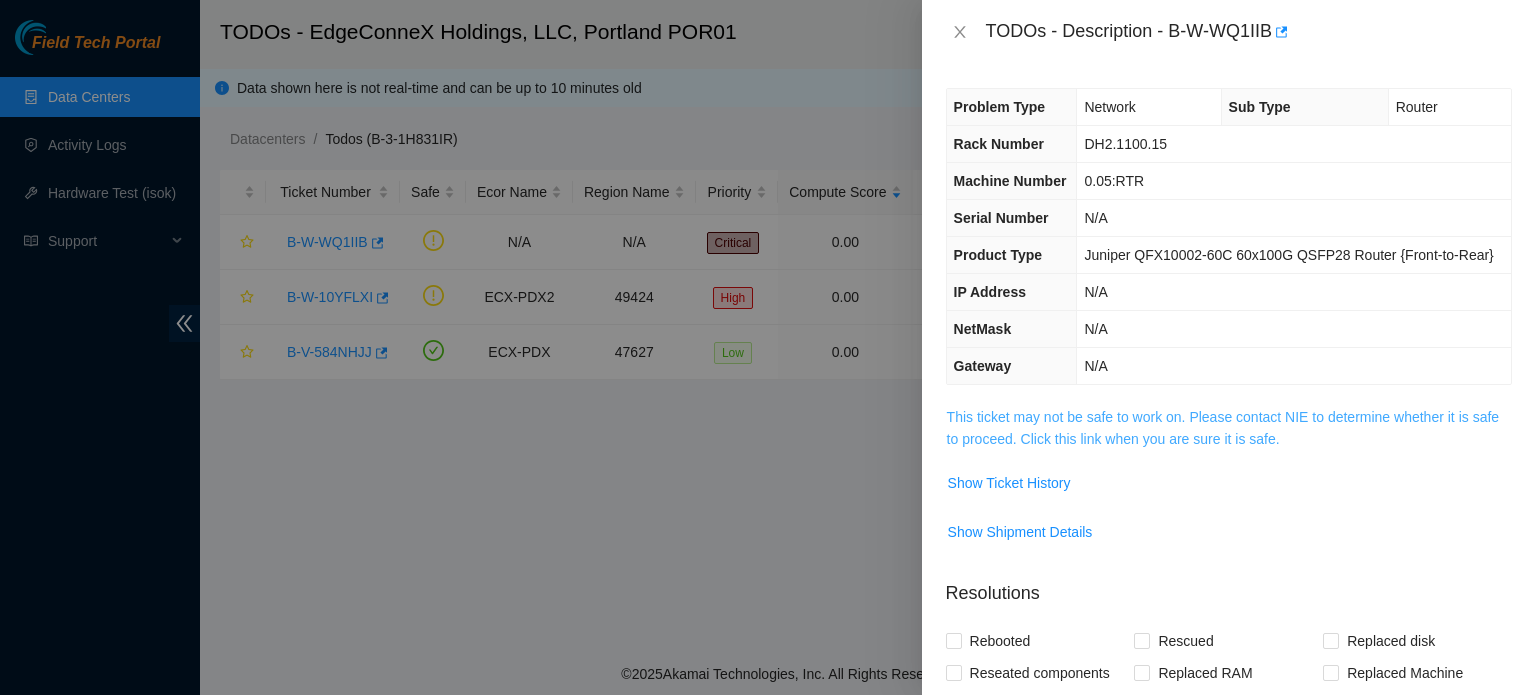 click on "This ticket may not be safe to work on. Please contact NIE to determine whether it is safe to proceed. Click this link when you are sure it is safe." at bounding box center (1223, 428) 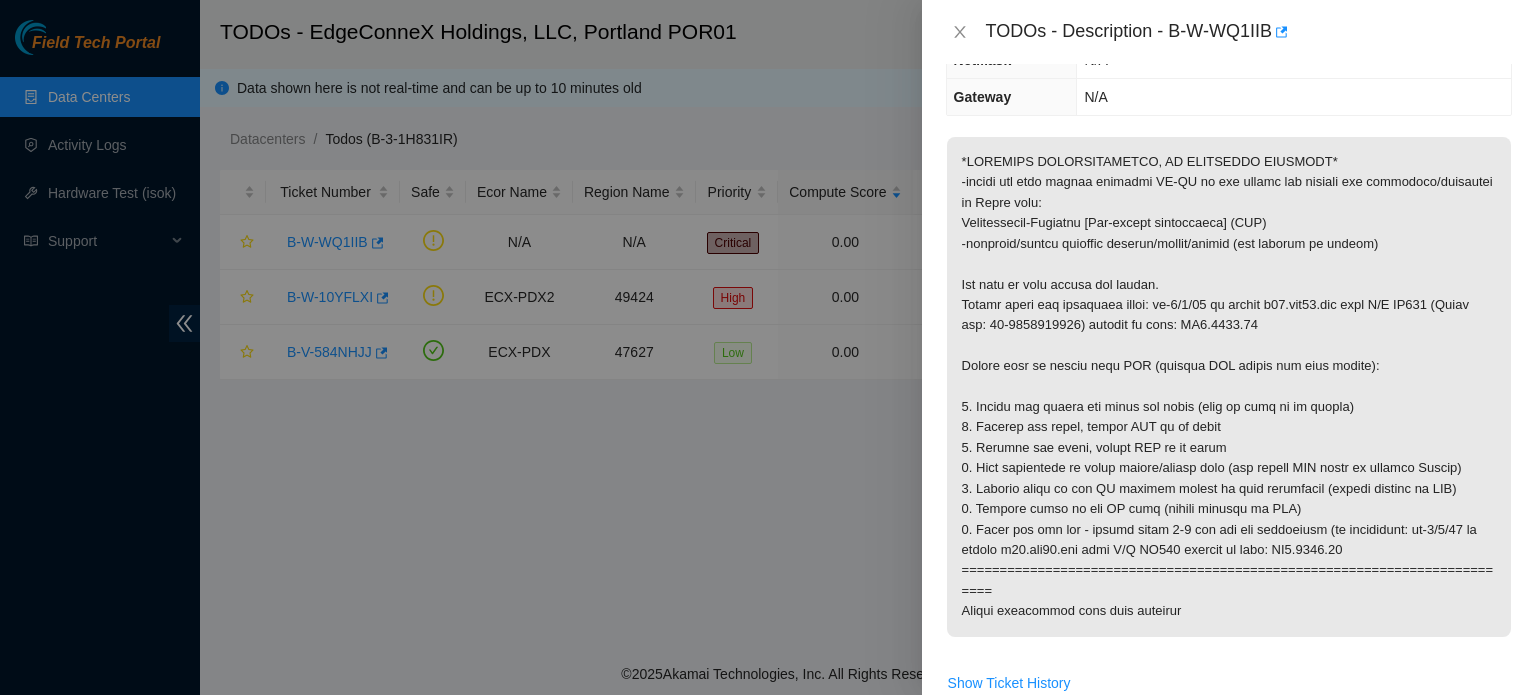 scroll, scrollTop: 355, scrollLeft: 0, axis: vertical 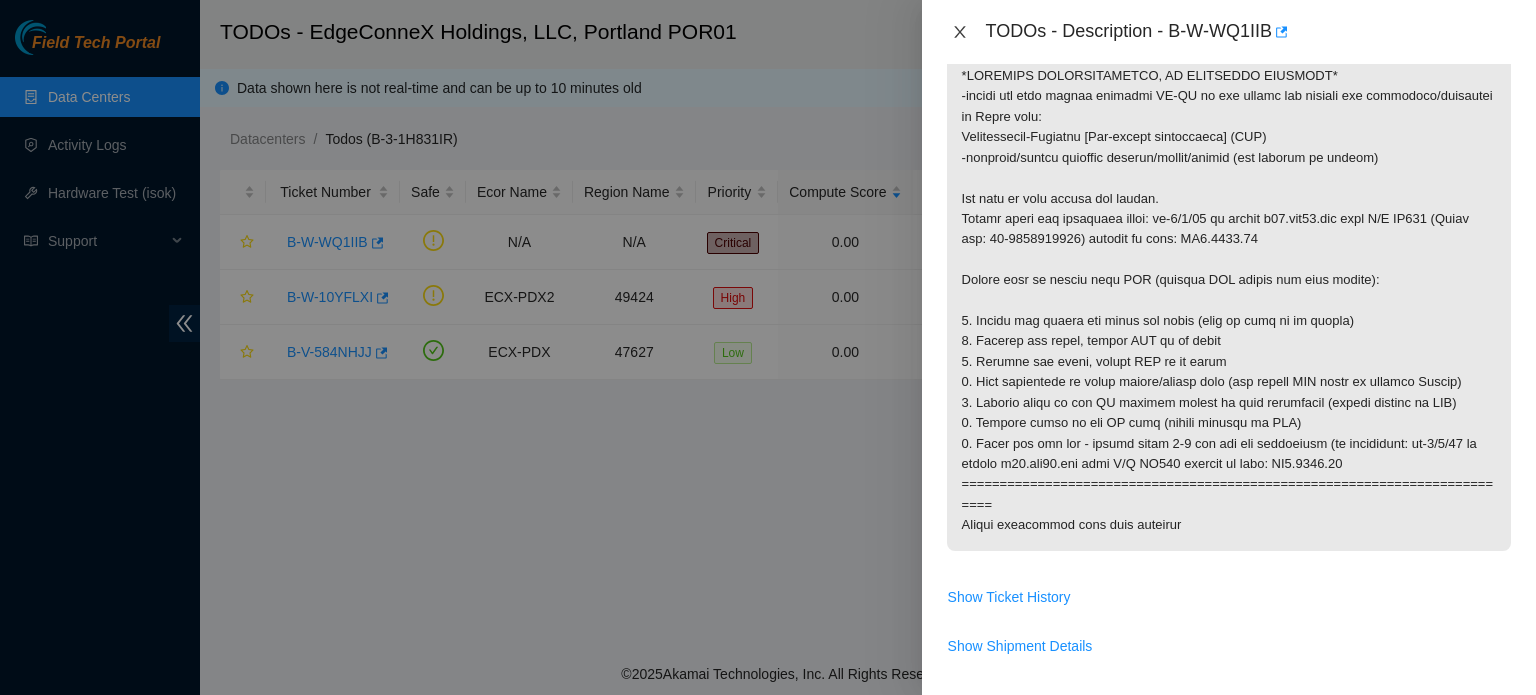 click 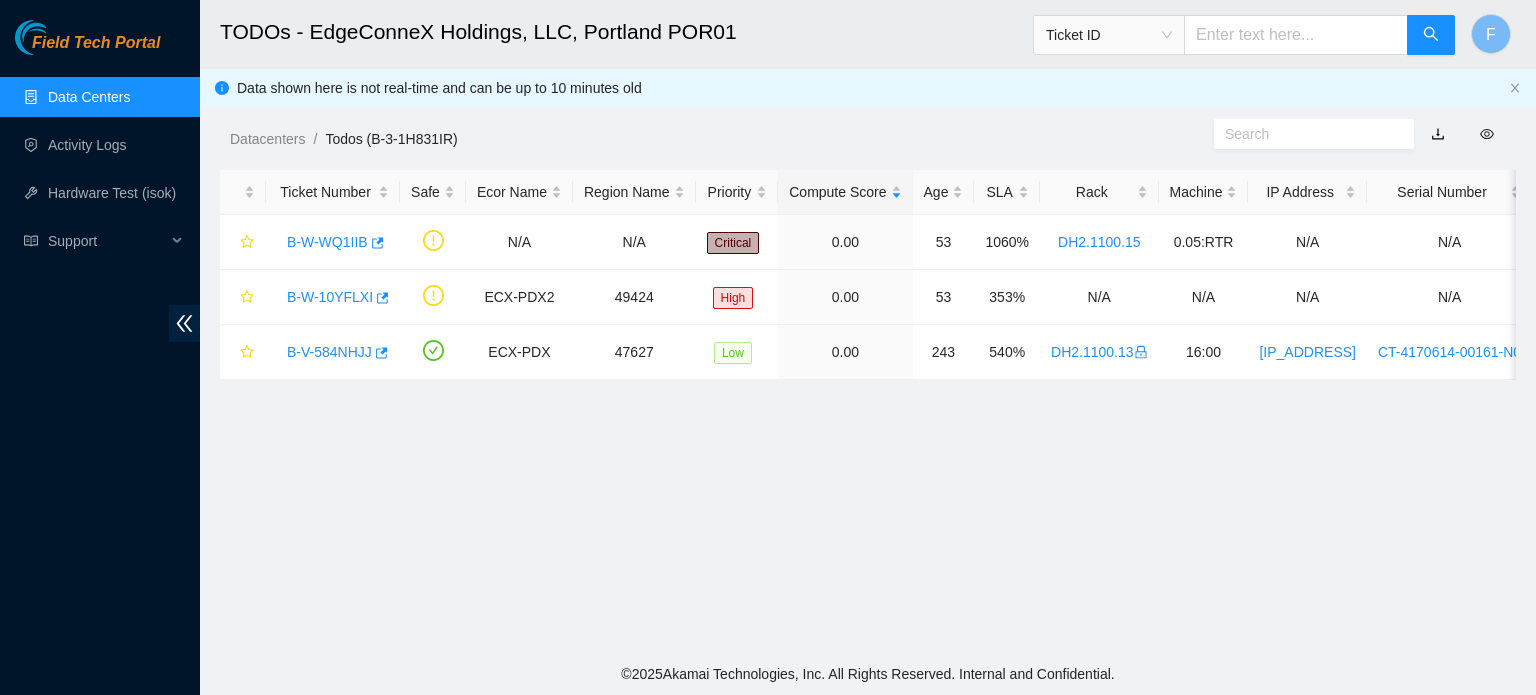 click on "TODOs - Description - undefined Problem Type N/A Rack Number N/A Machine Number N/A Serial Number N/A Product Type N/A IP Address N/A NetMask N/A Gateway N/A Show Ticket History Show Shipment Details Resolutions Rebooted Rescued Replaced disk Reseated components Replaced RAM Replaced Machine Identified Faulty disk Replaced ETH/Power cable Clean/Replaced optic Other Return Tracking Add Notes    Comment Submit Close" at bounding box center [1536, 347] 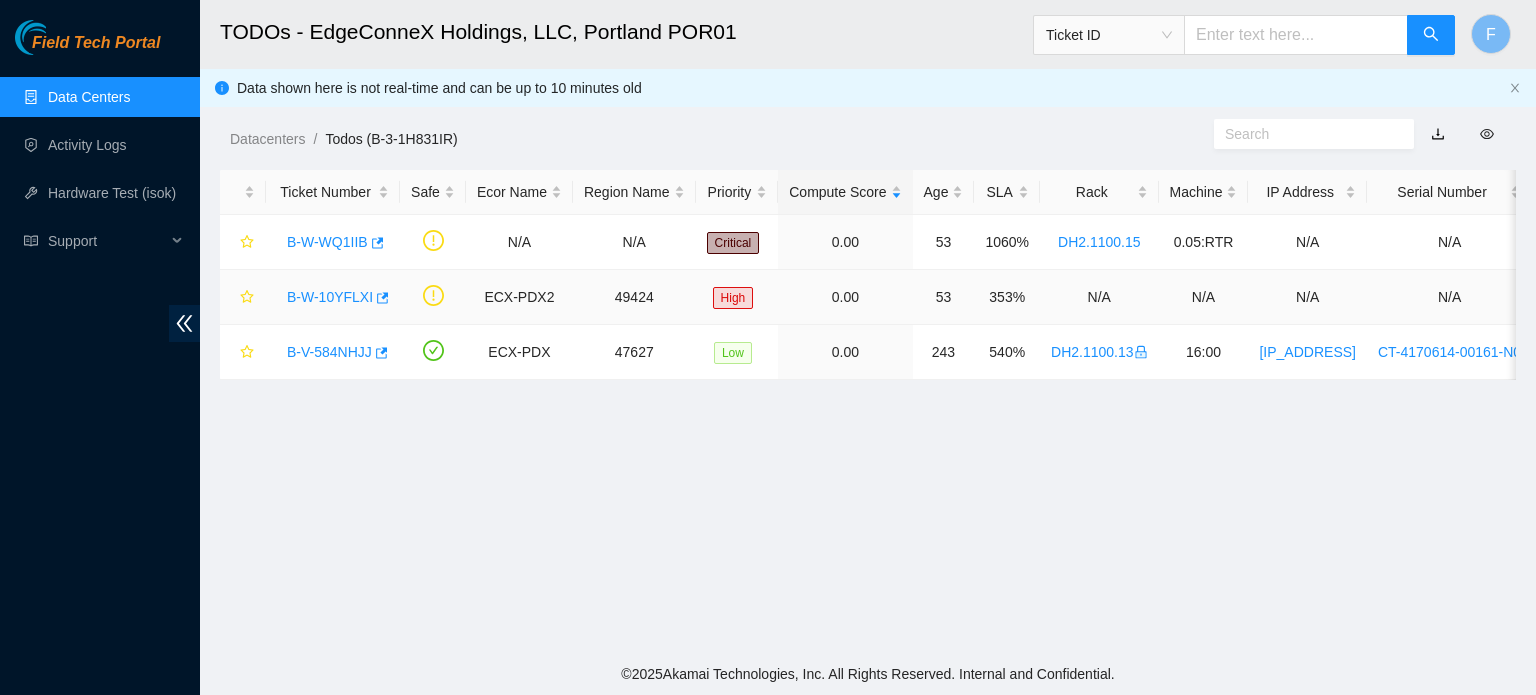 click on "B-W-10YFLXI" at bounding box center [330, 297] 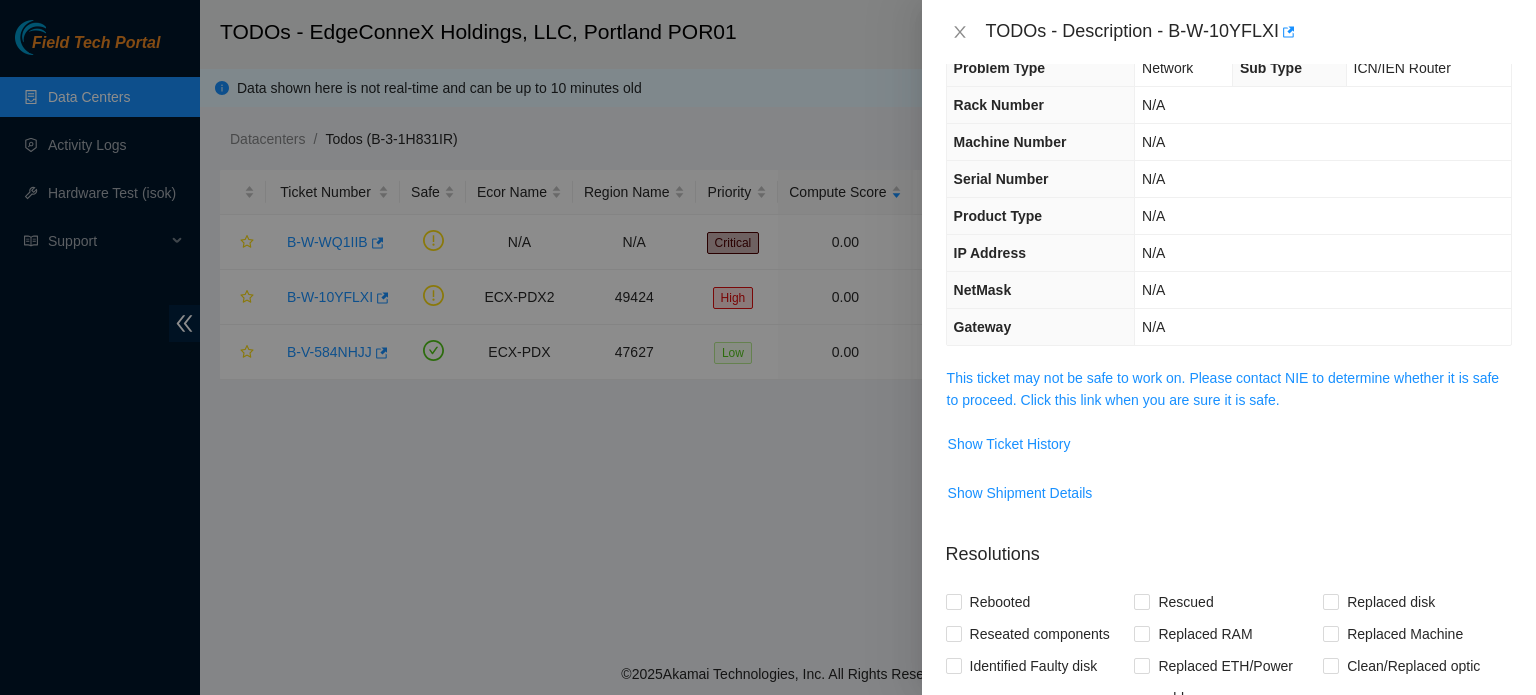 scroll, scrollTop: 36, scrollLeft: 0, axis: vertical 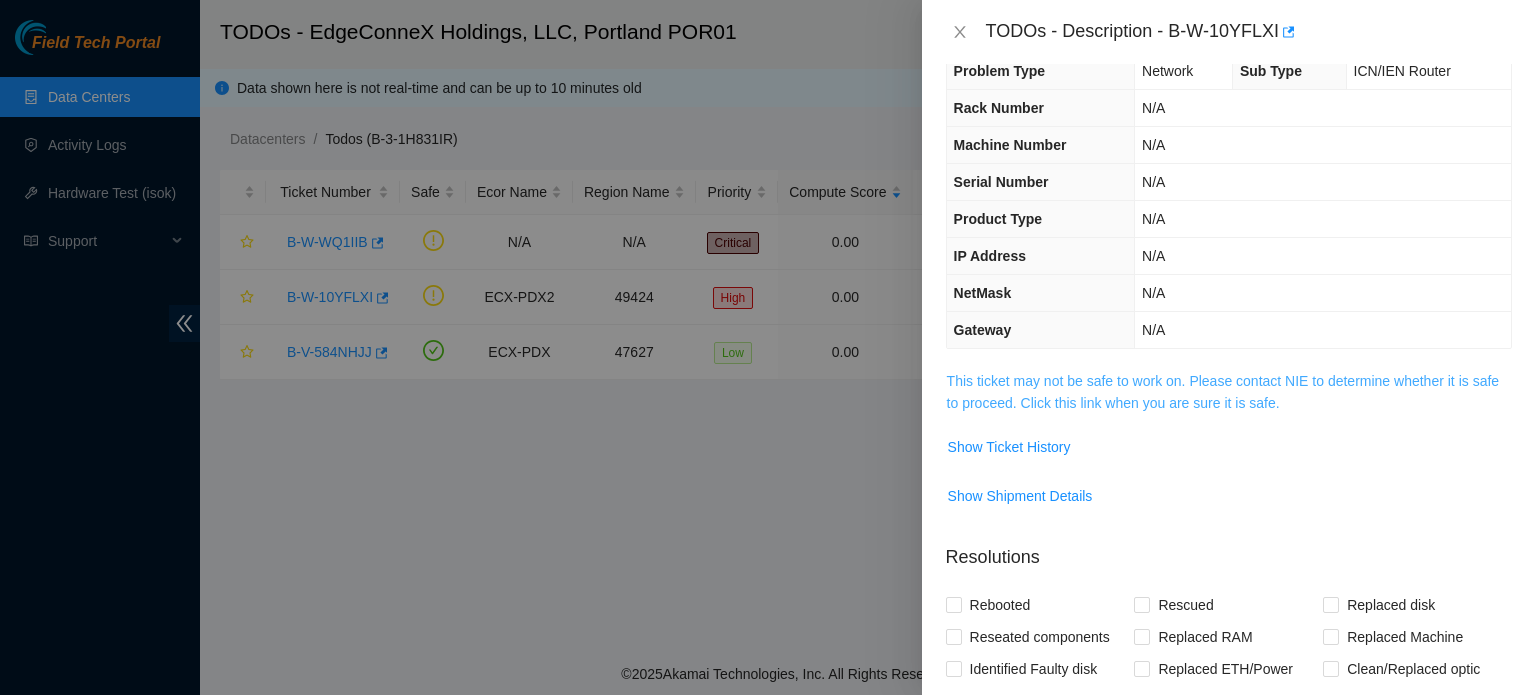 click on "This ticket may not be safe to work on. Please contact NIE to determine whether it is safe to proceed. Click this link when you are sure it is safe." at bounding box center (1223, 392) 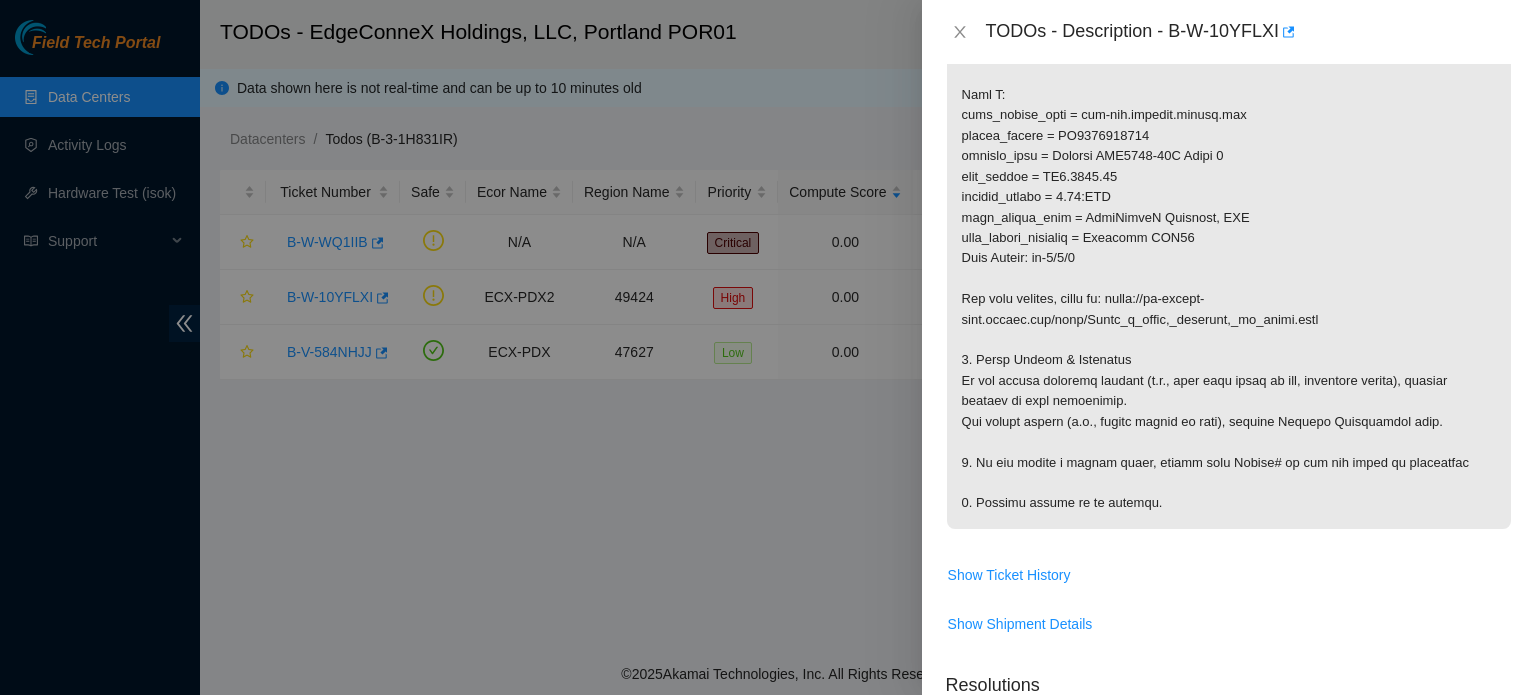scroll, scrollTop: 876, scrollLeft: 0, axis: vertical 